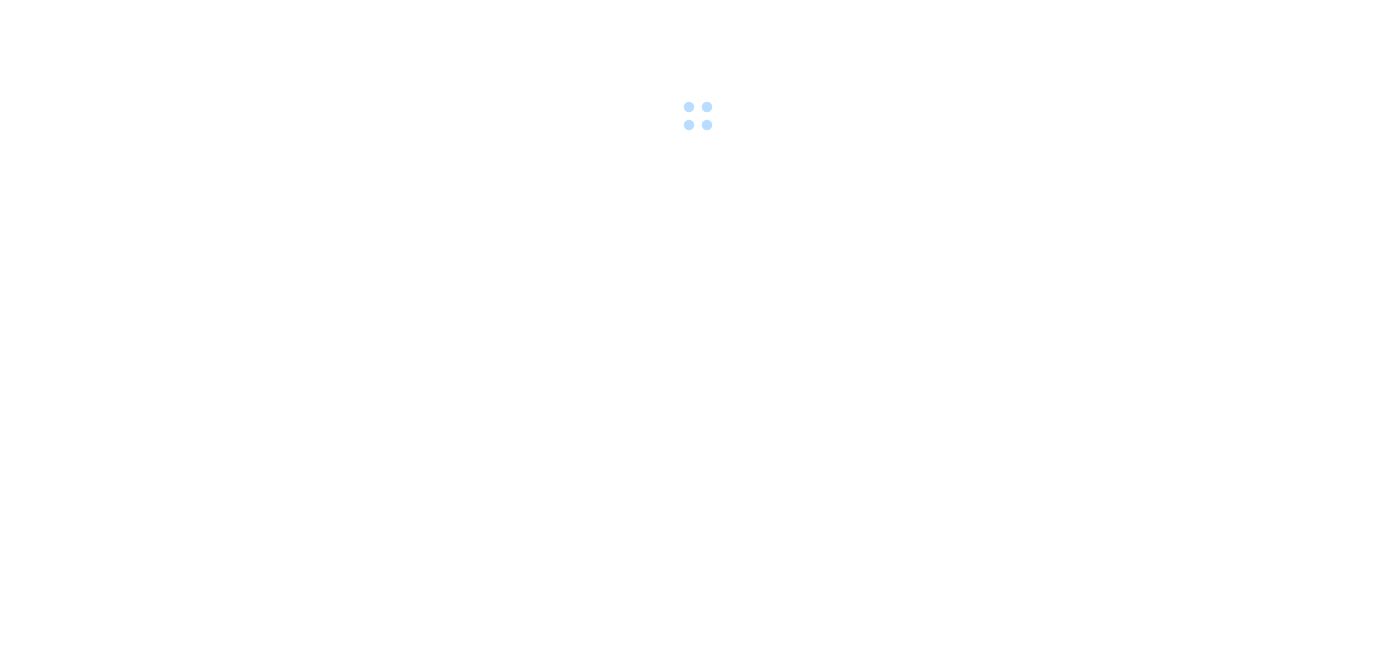 scroll, scrollTop: 0, scrollLeft: 0, axis: both 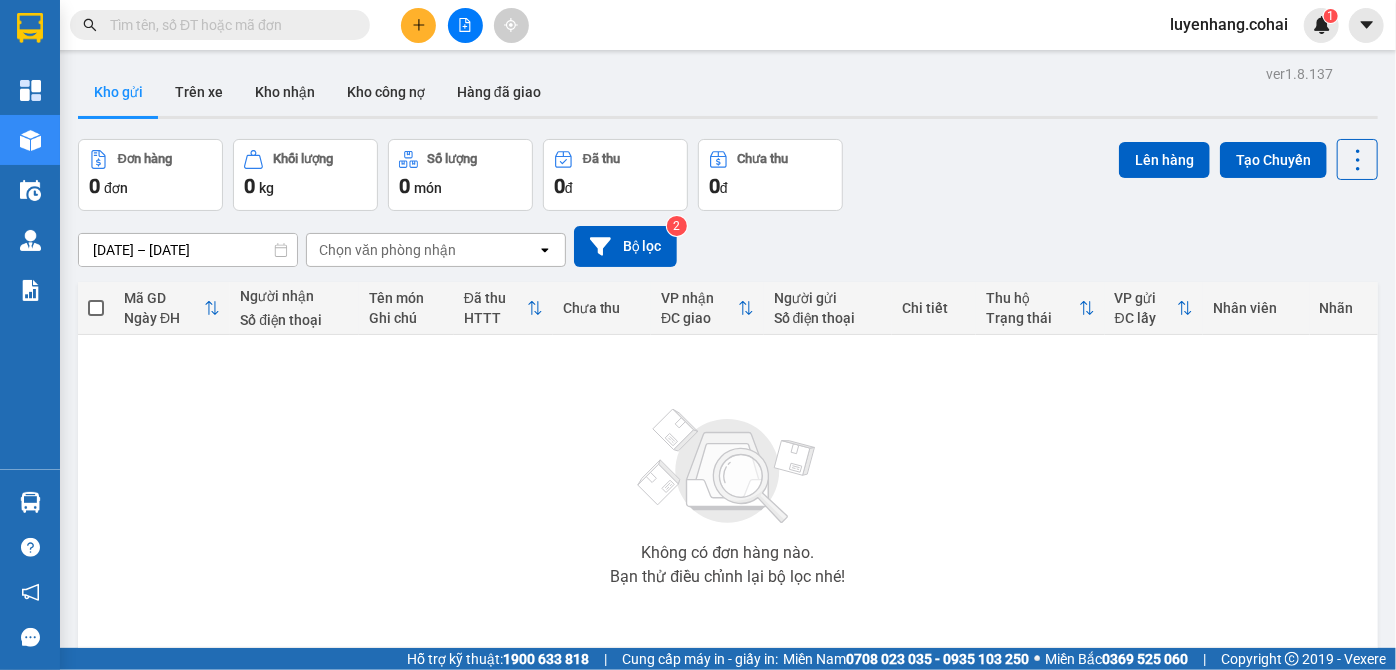 click 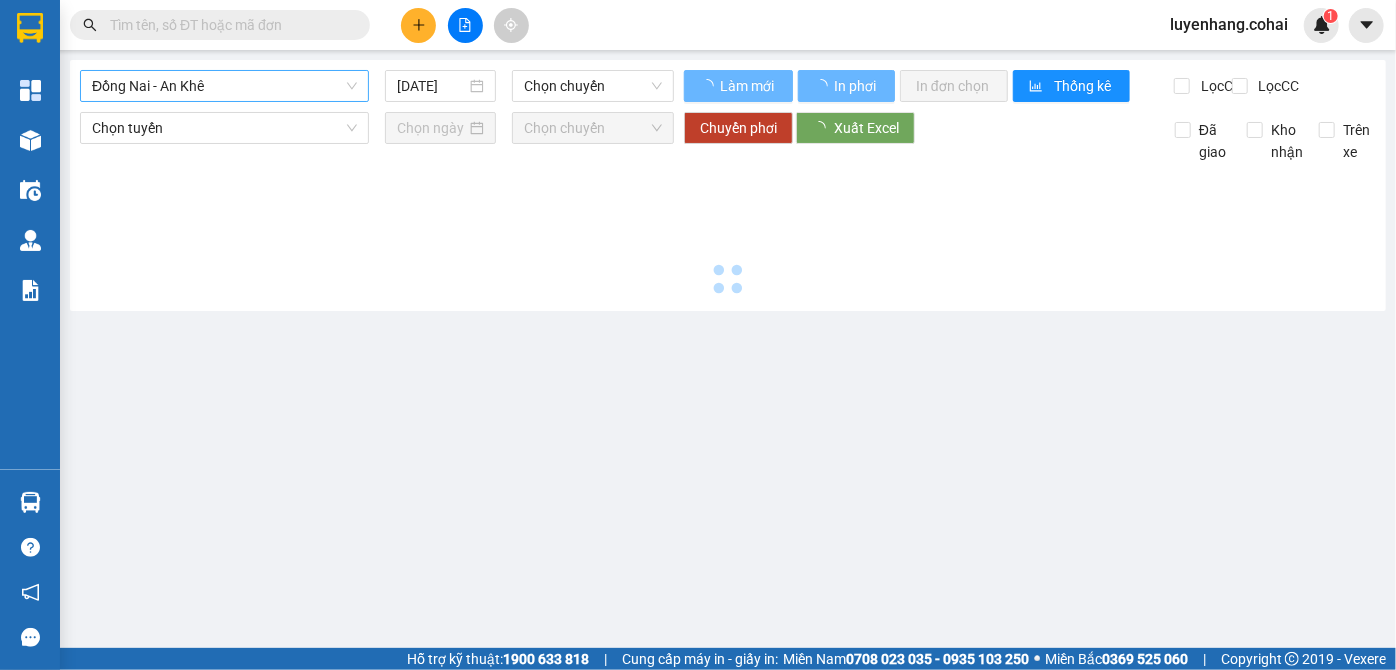 click on "Đồng Nai - An Khê" at bounding box center (224, 86) 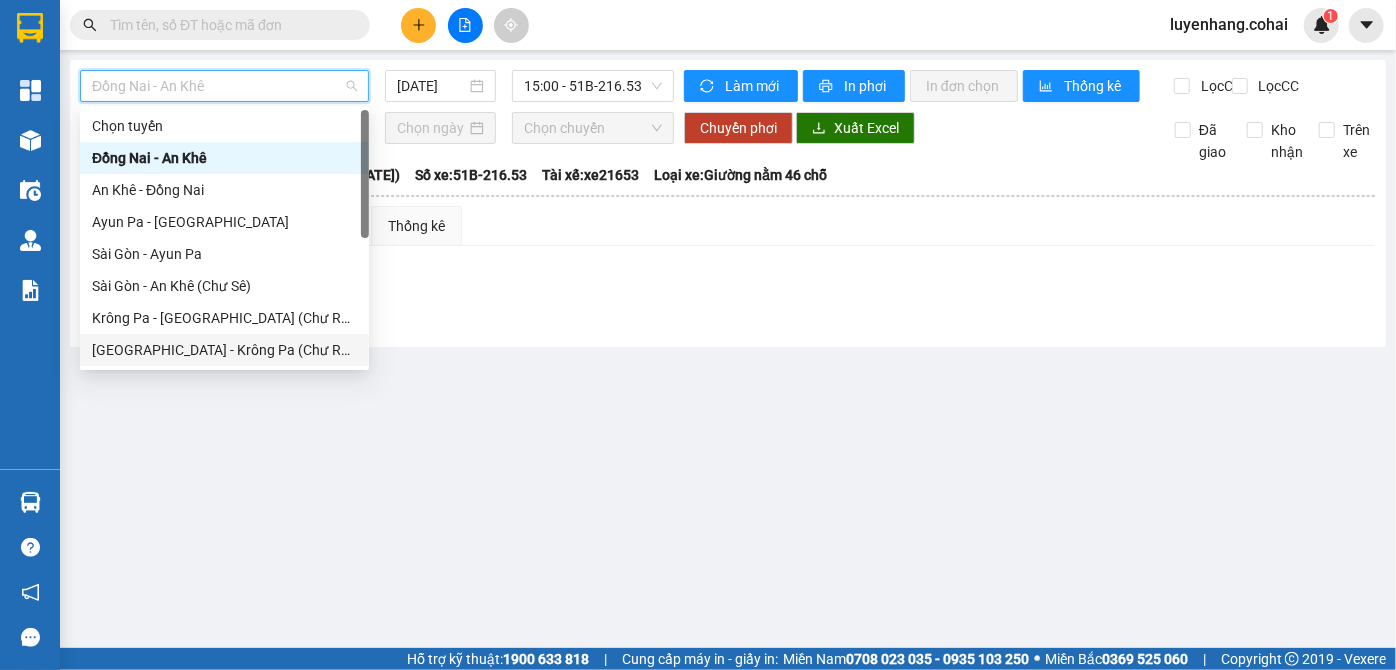 click on "[GEOGRAPHIC_DATA] - Krông Pa (Chư RCăm)" at bounding box center (224, 350) 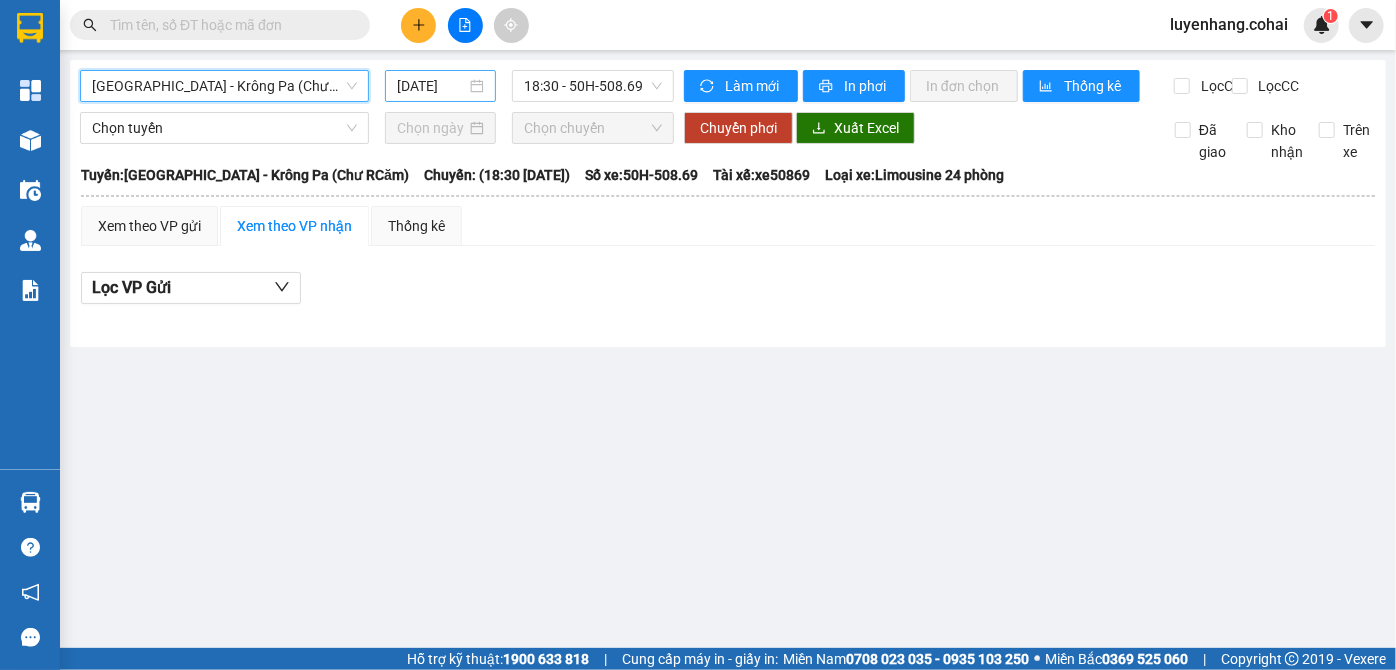 click on "[DATE]" at bounding box center (431, 86) 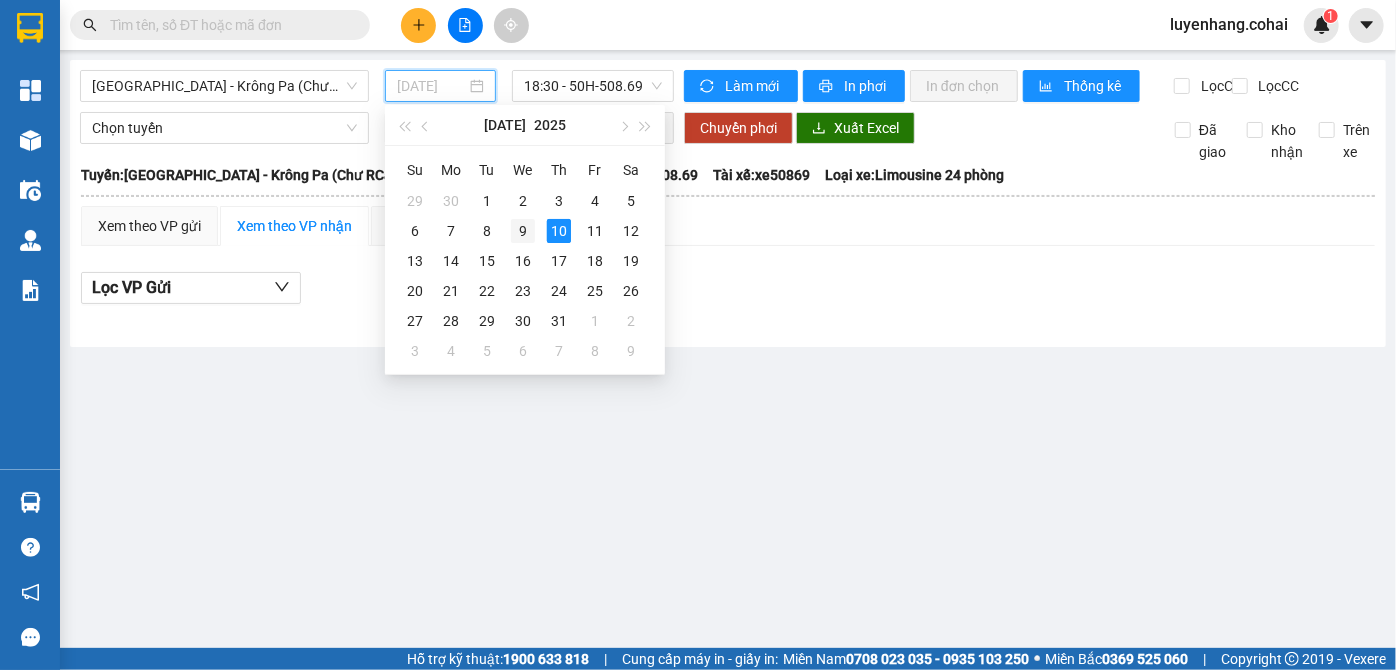 click on "9" at bounding box center (523, 231) 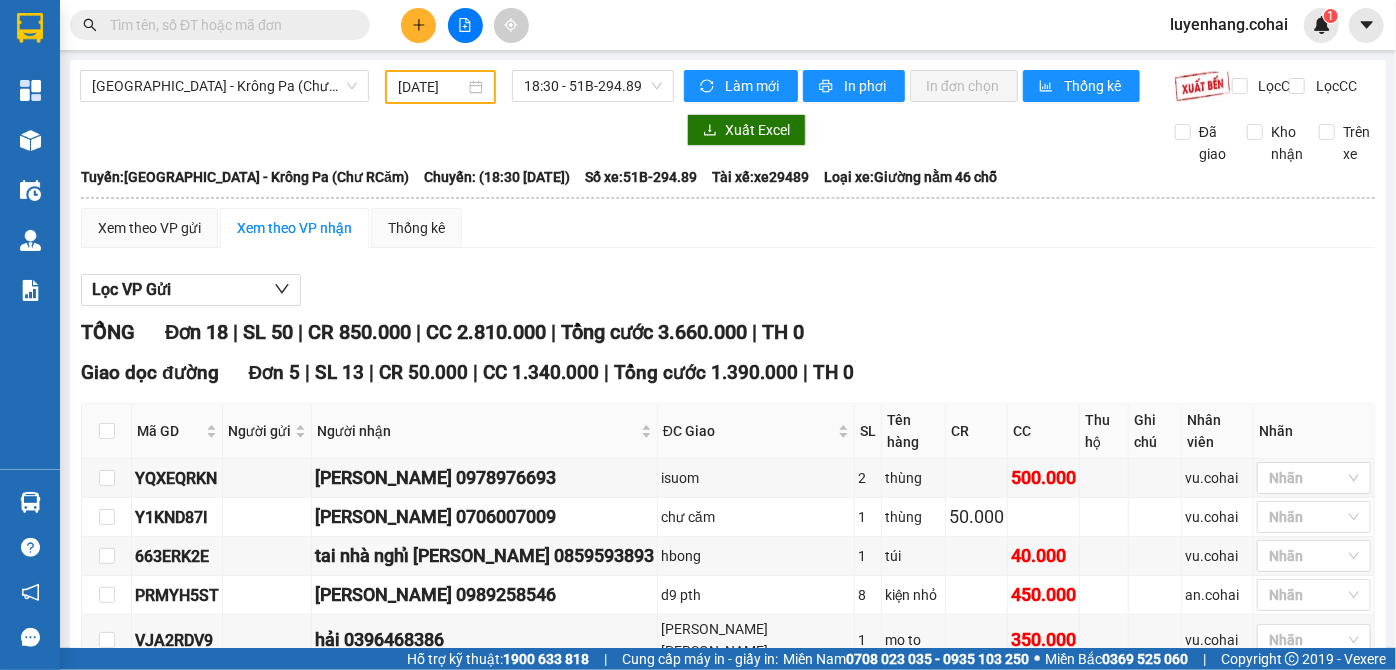 click on "Lọc VP Gửi" at bounding box center [728, 290] 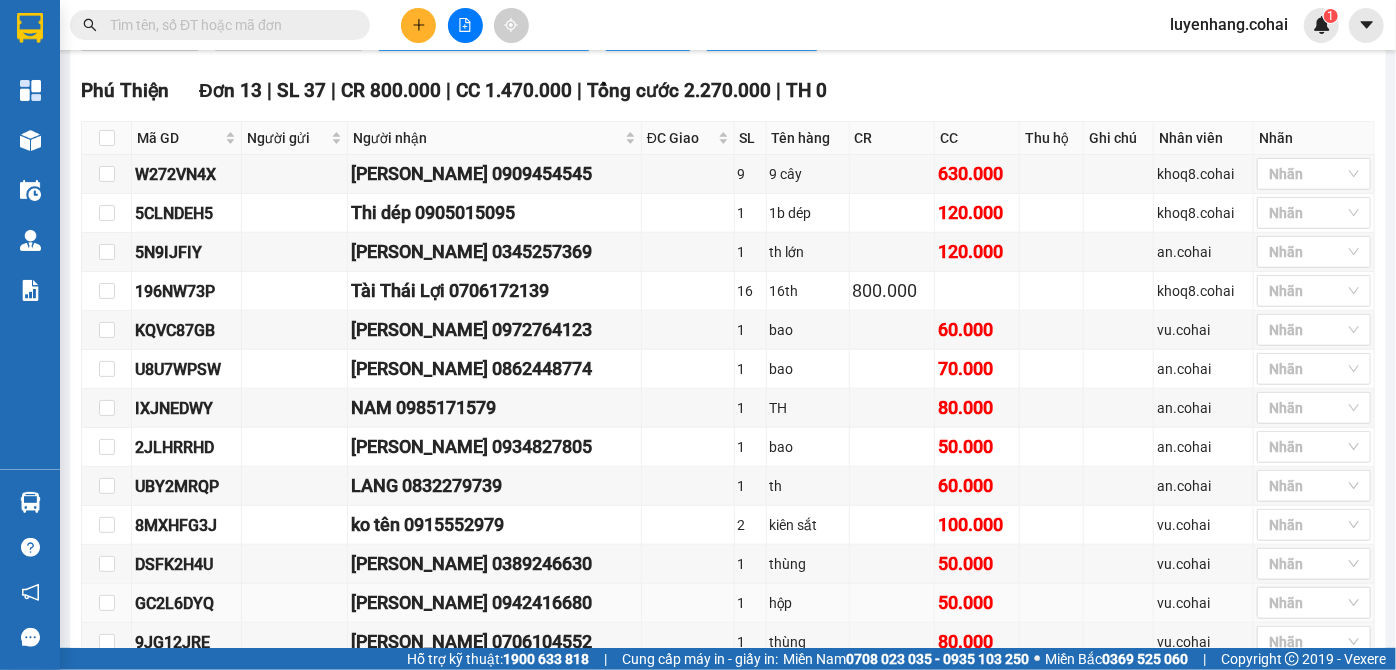 scroll, scrollTop: 636, scrollLeft: 0, axis: vertical 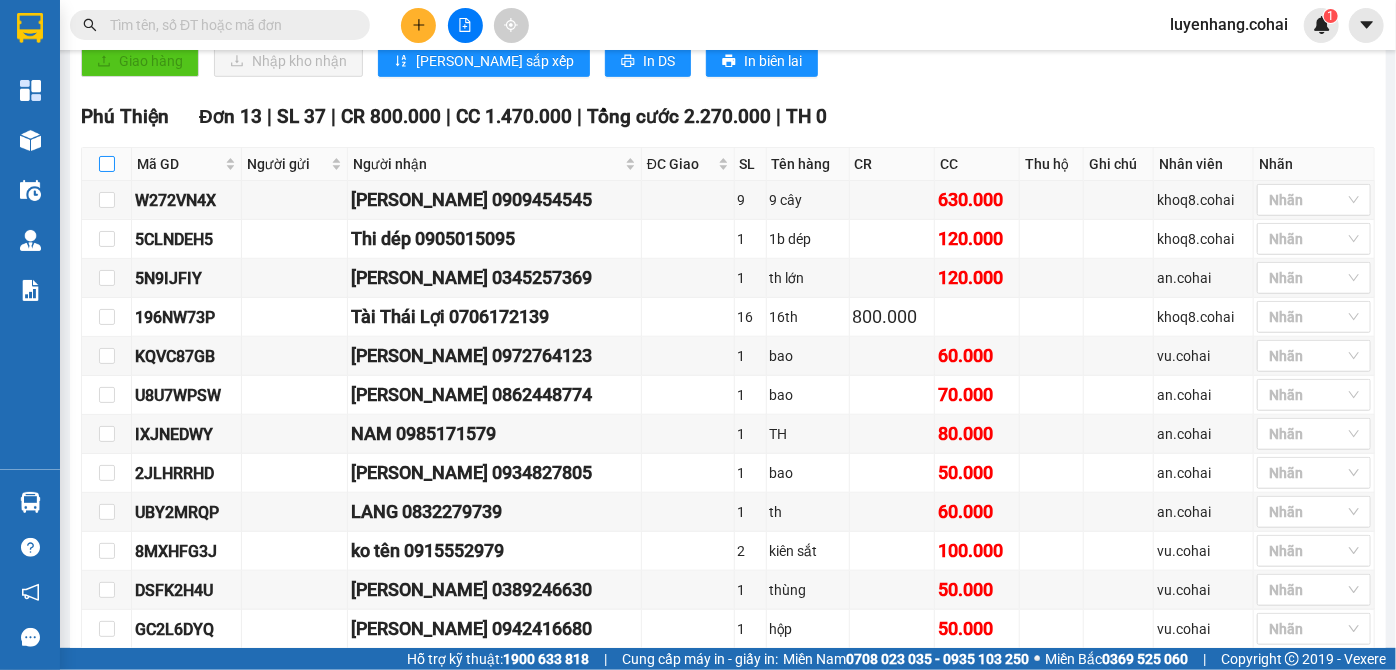 click at bounding box center [107, 164] 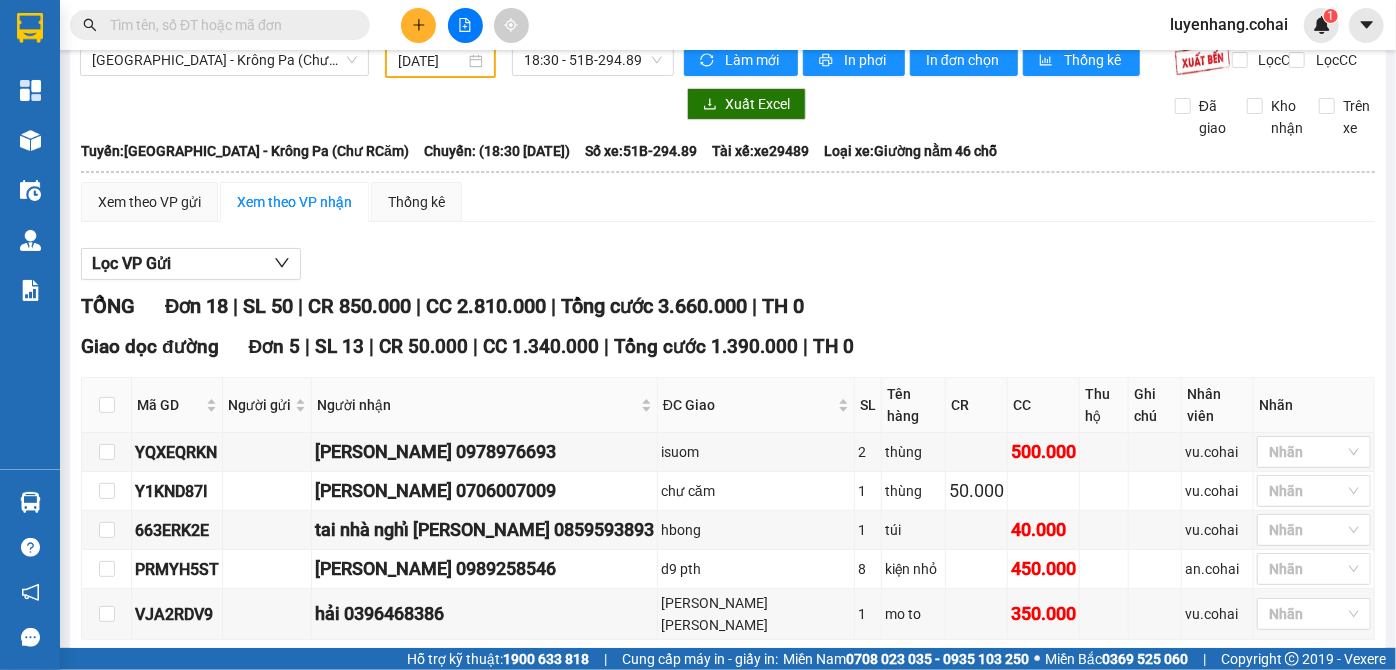 scroll, scrollTop: 0, scrollLeft: 0, axis: both 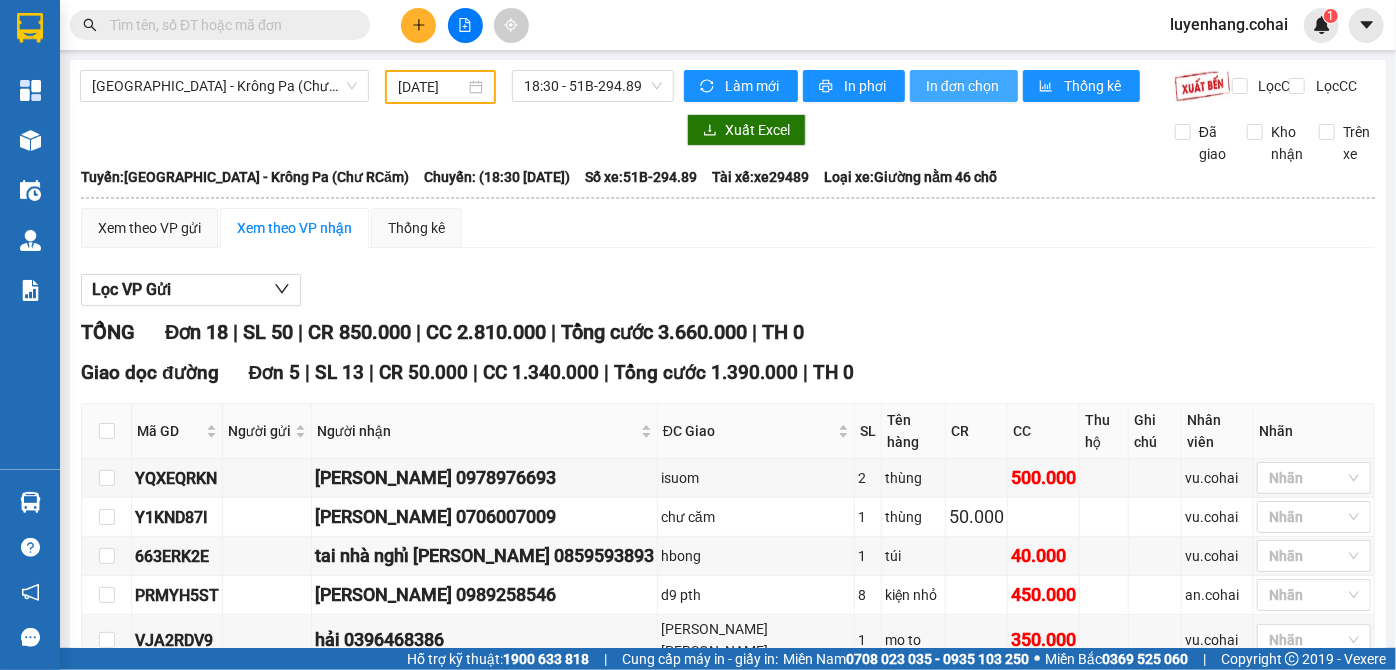 click on "In đơn chọn" at bounding box center (964, 86) 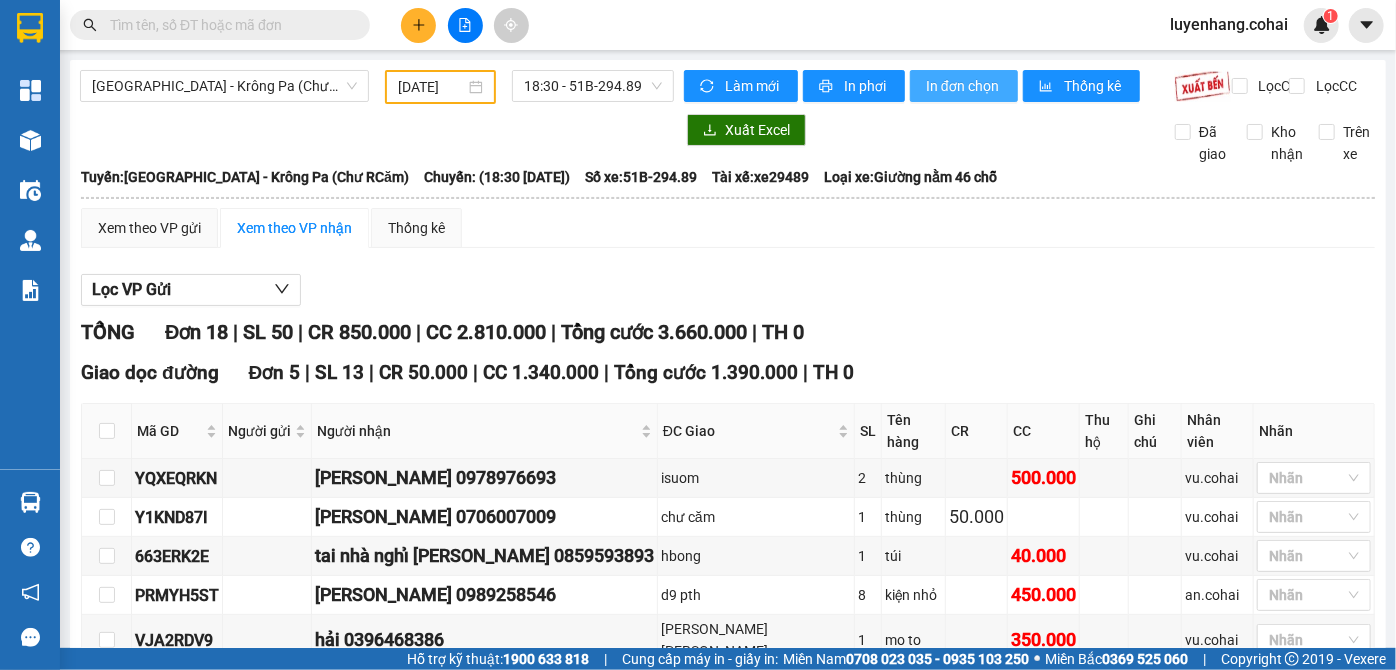 scroll, scrollTop: 0, scrollLeft: 0, axis: both 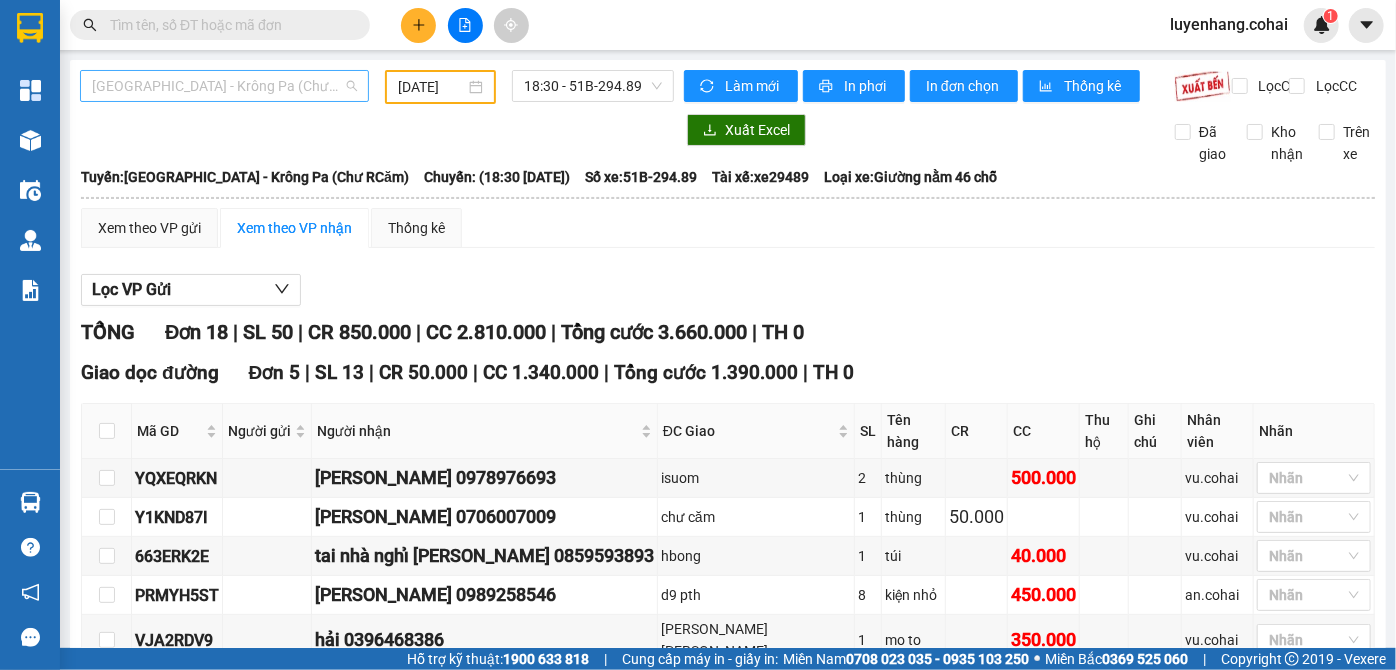 click on "[GEOGRAPHIC_DATA] - Krông Pa (Chư RCăm)" at bounding box center (224, 86) 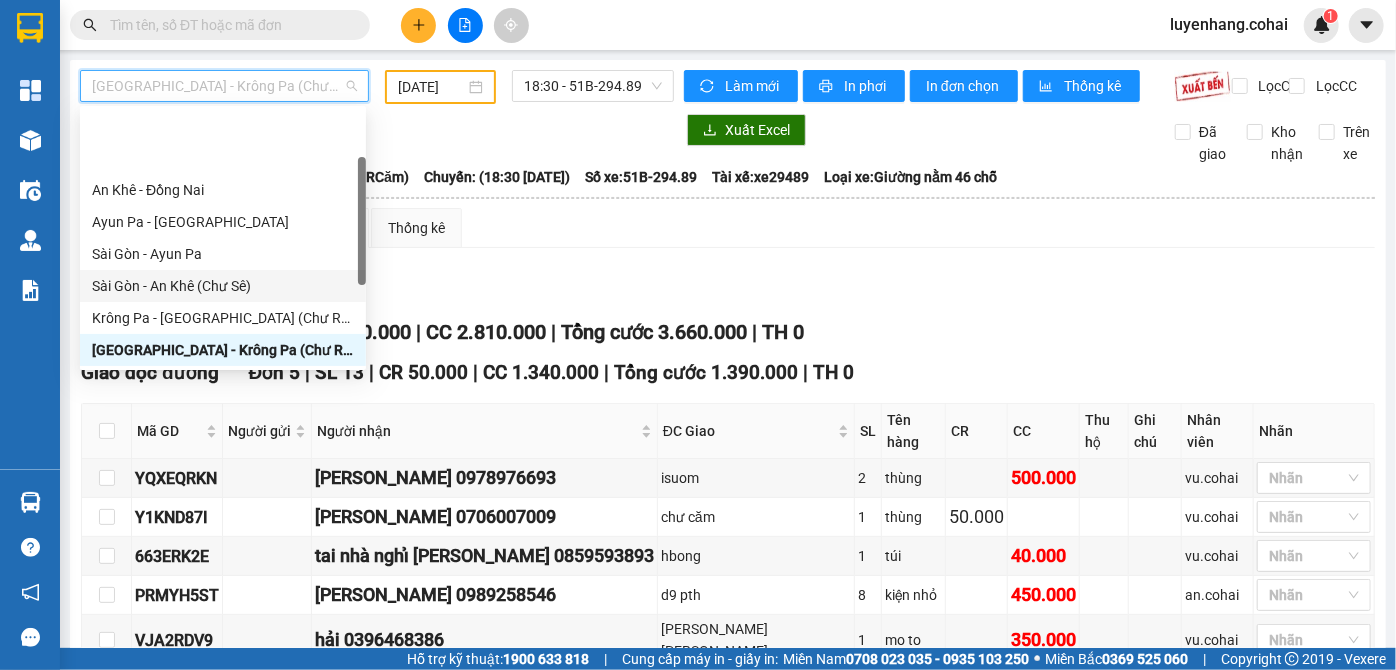 scroll, scrollTop: 90, scrollLeft: 0, axis: vertical 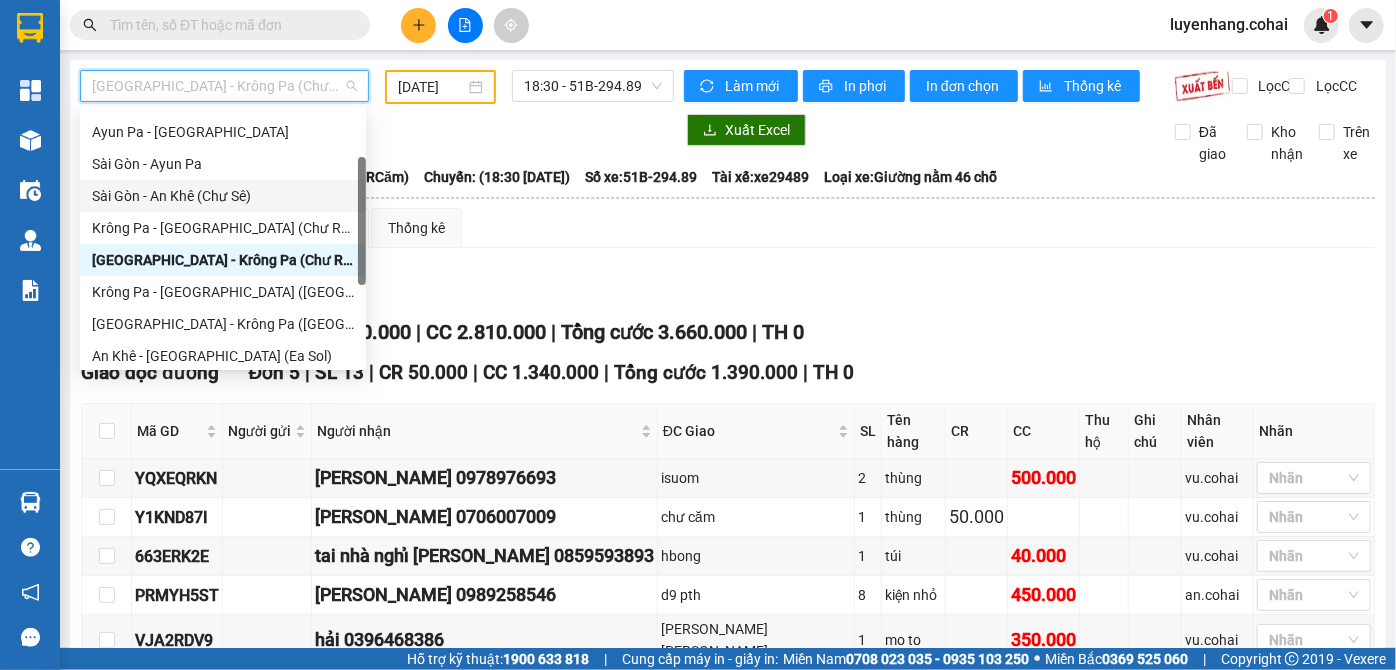 click on "Sài Gòn - An Khê (Chư Sê)" at bounding box center (223, 196) 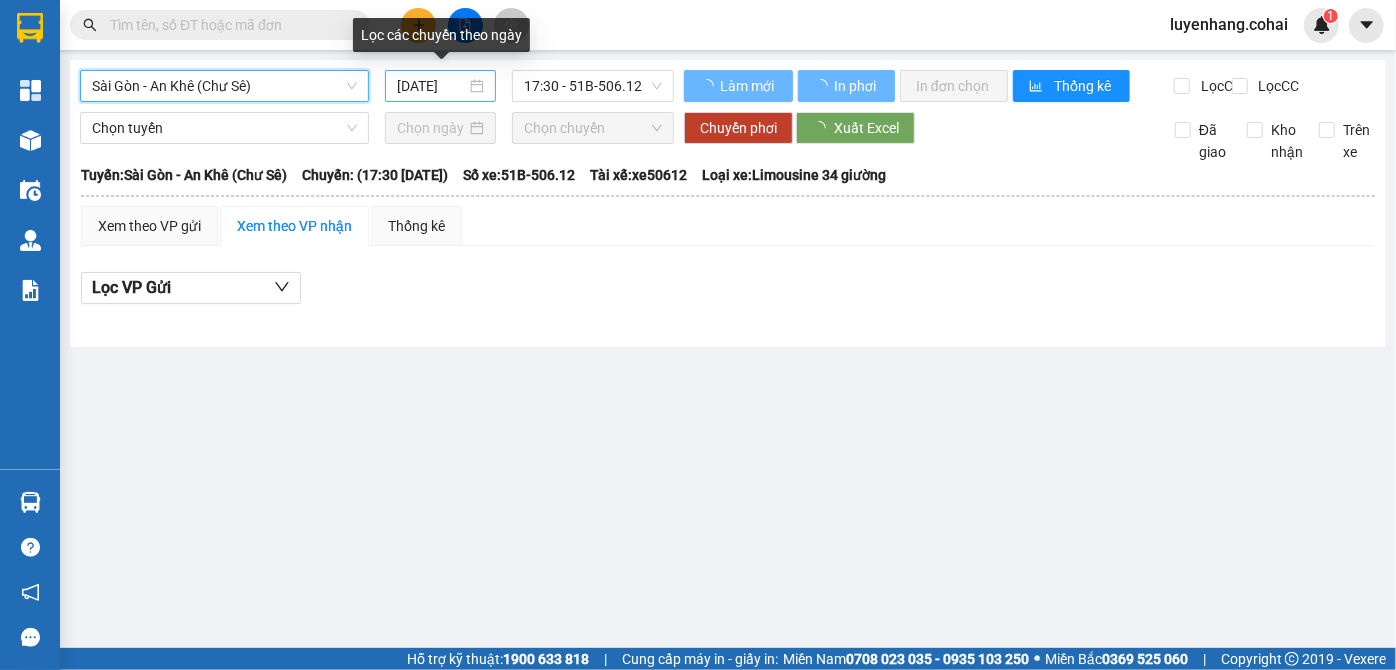 click on "[DATE]" at bounding box center [431, 86] 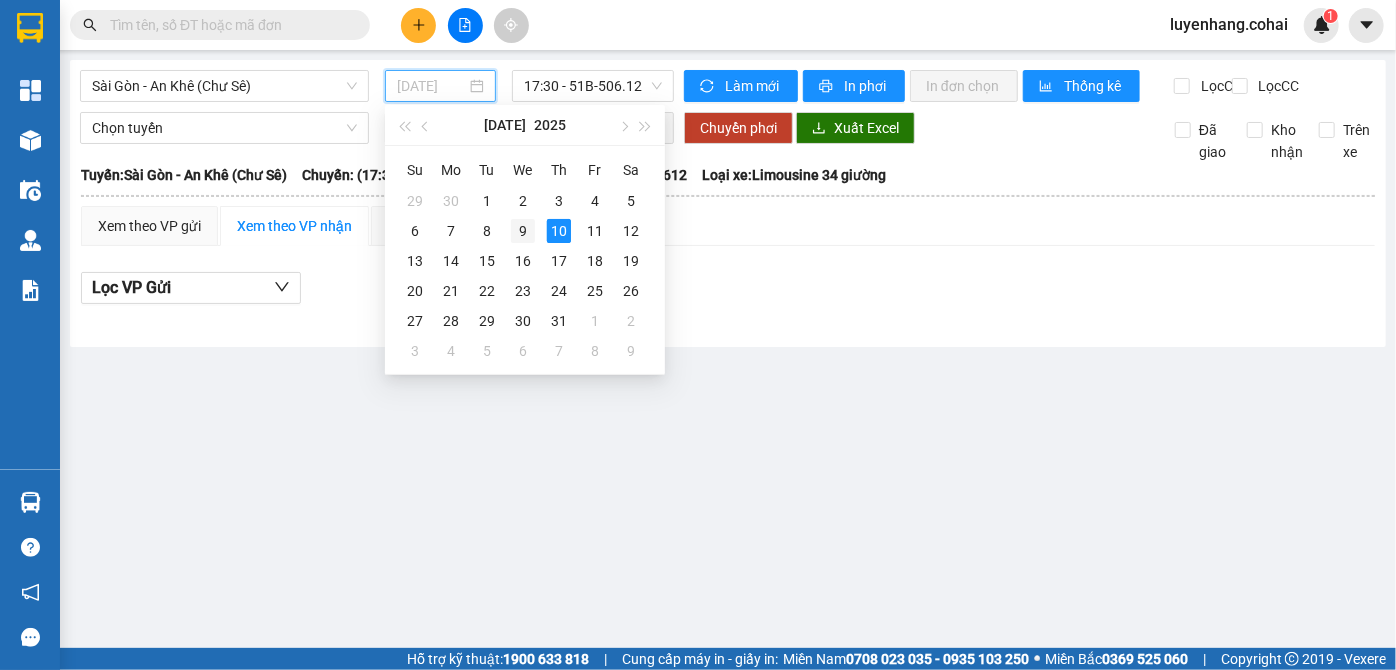 drag, startPoint x: 528, startPoint y: 235, endPoint x: 599, endPoint y: 167, distance: 98.31073 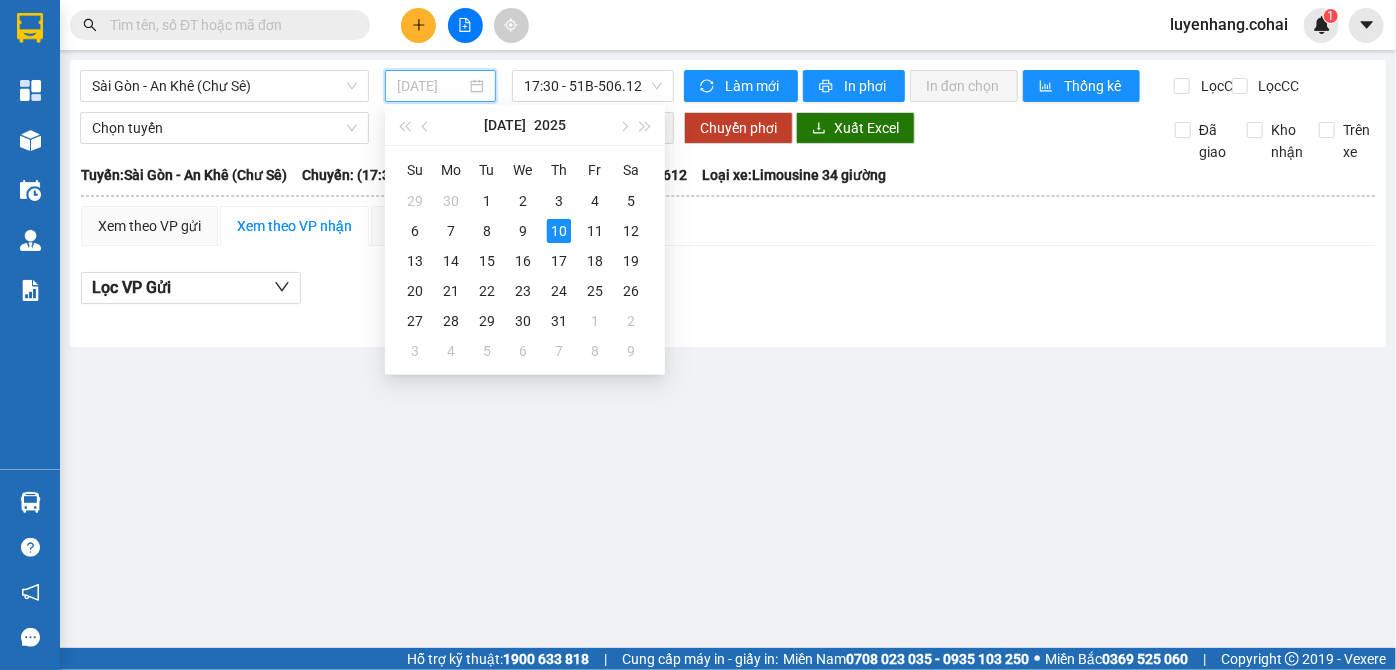 click on "9" at bounding box center (523, 231) 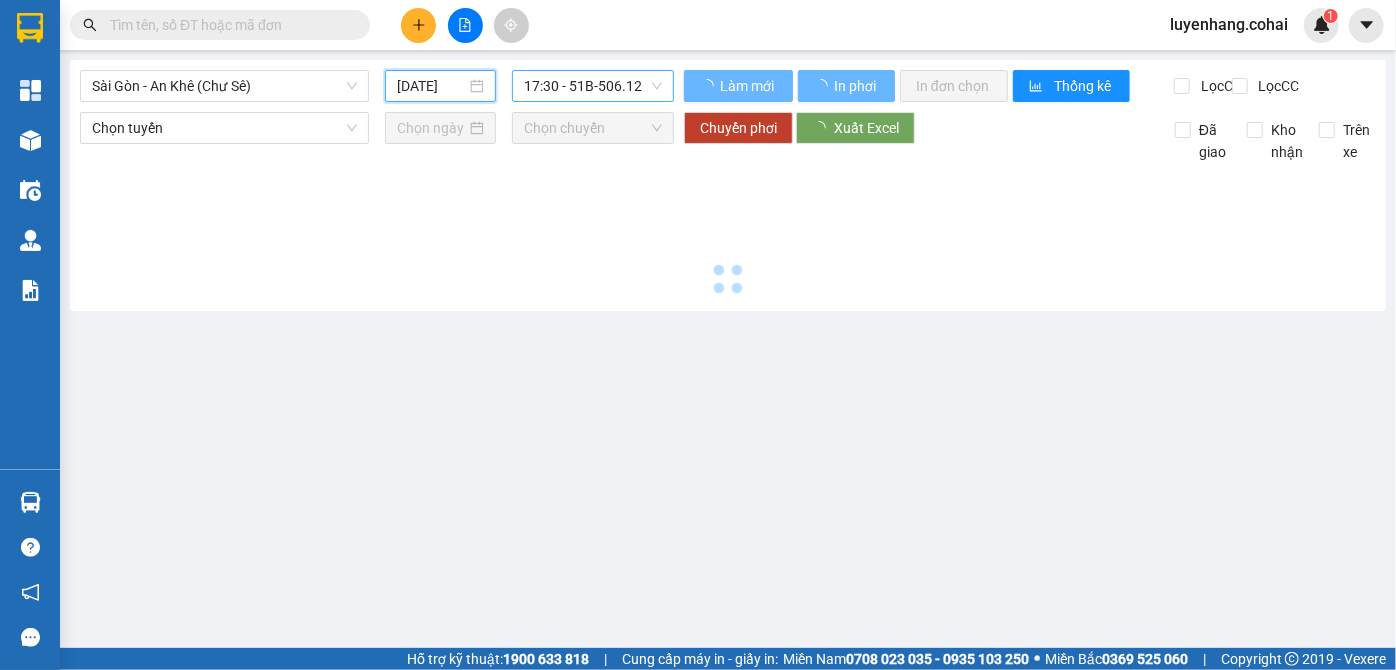 type on "[DATE]" 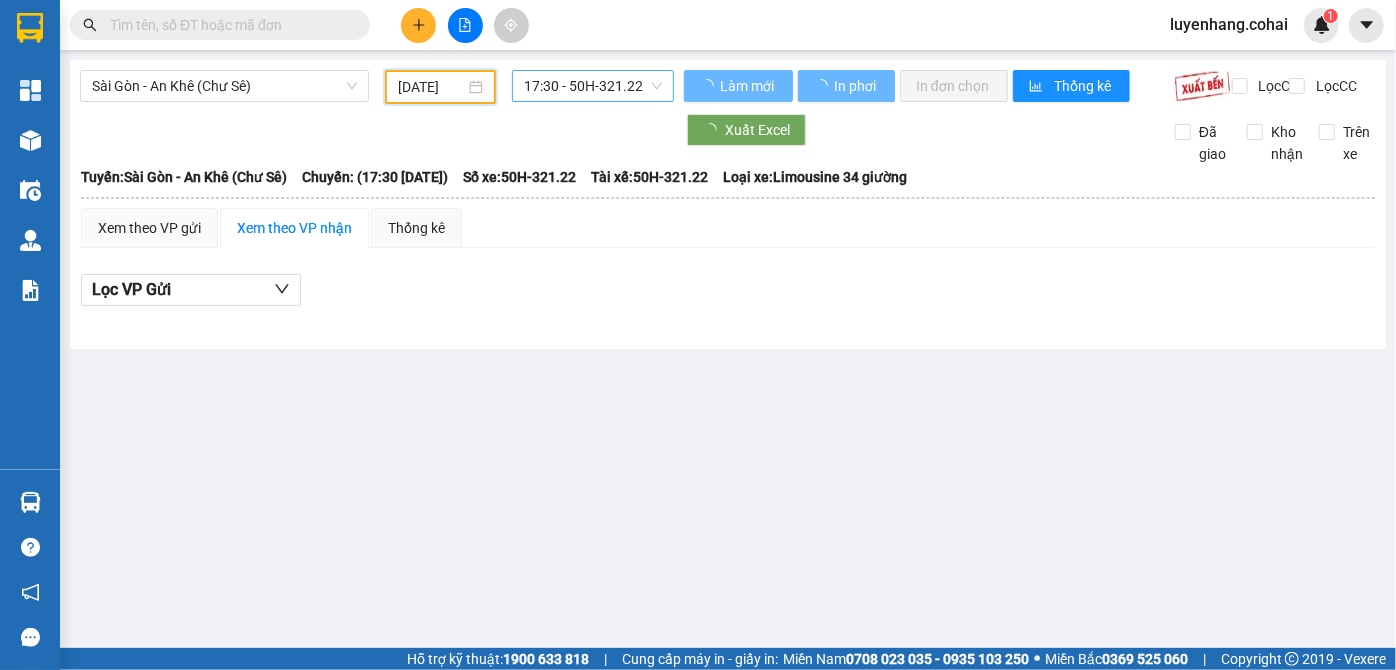 click on "17:30     - 50H-321.22" at bounding box center (593, 86) 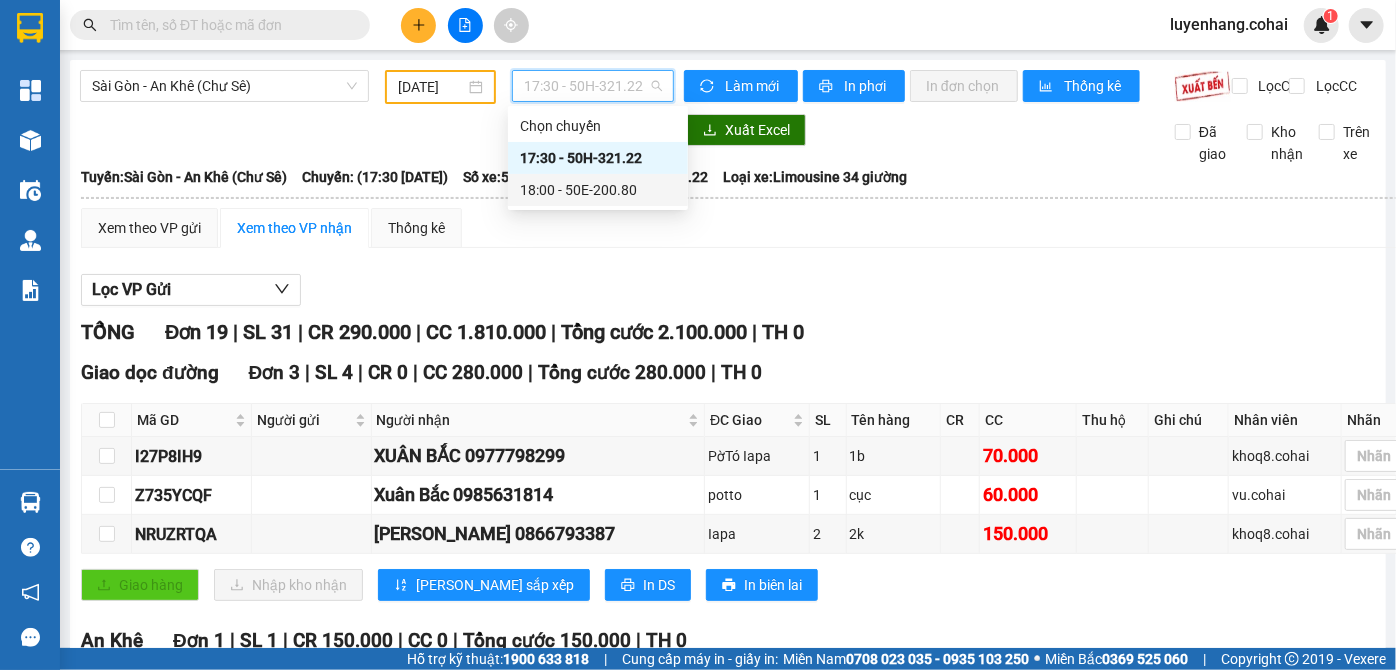 click on "18:00     - 50E-200.80" at bounding box center [598, 190] 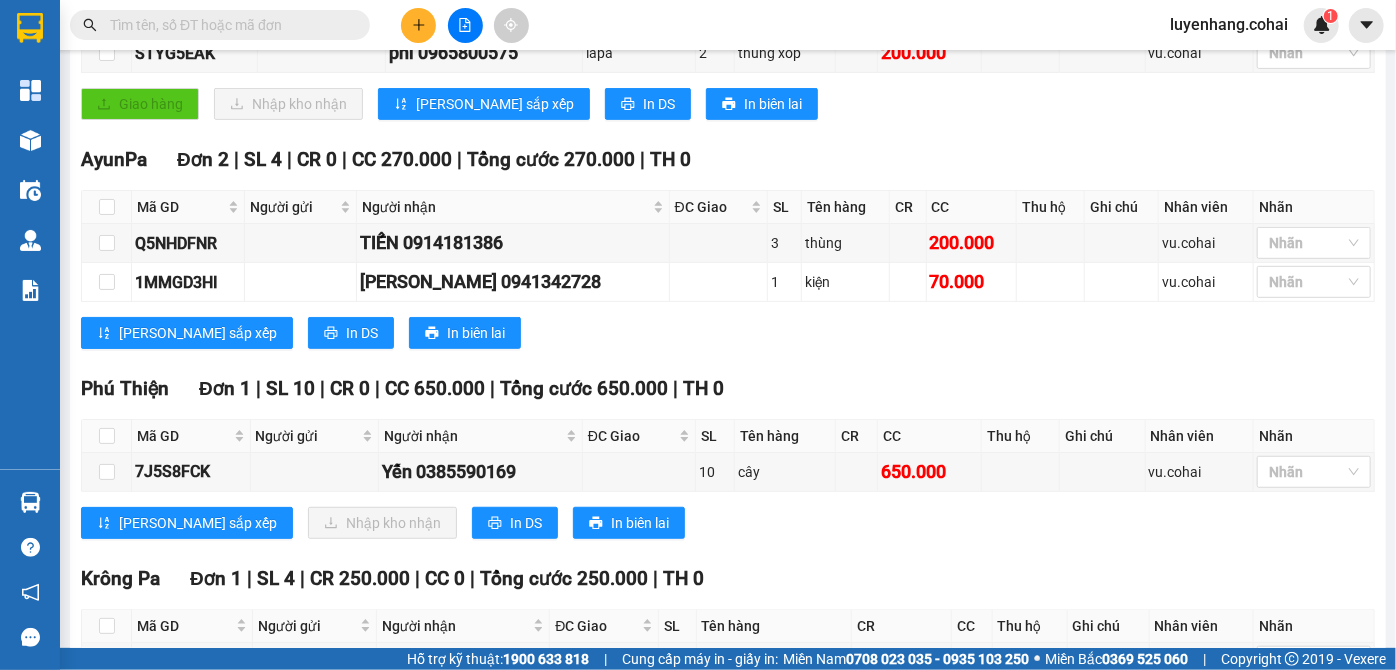 scroll, scrollTop: 545, scrollLeft: 0, axis: vertical 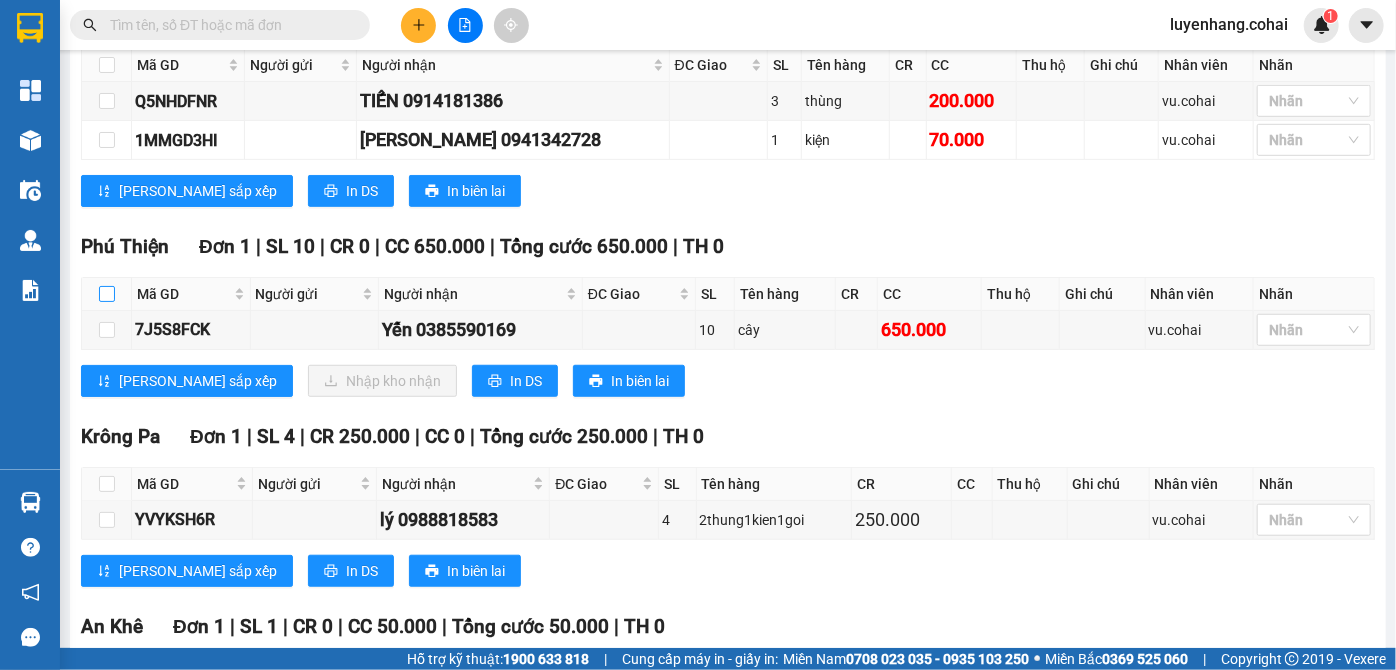 click at bounding box center [107, 294] 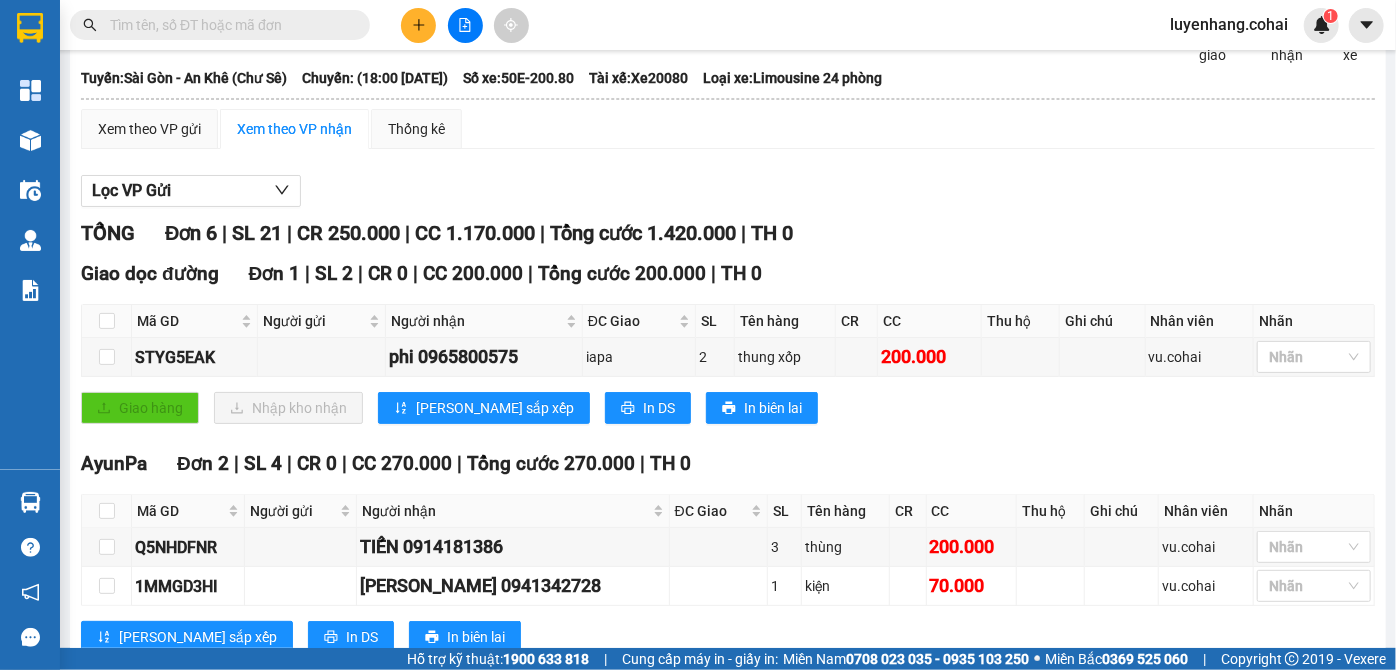 scroll, scrollTop: 0, scrollLeft: 0, axis: both 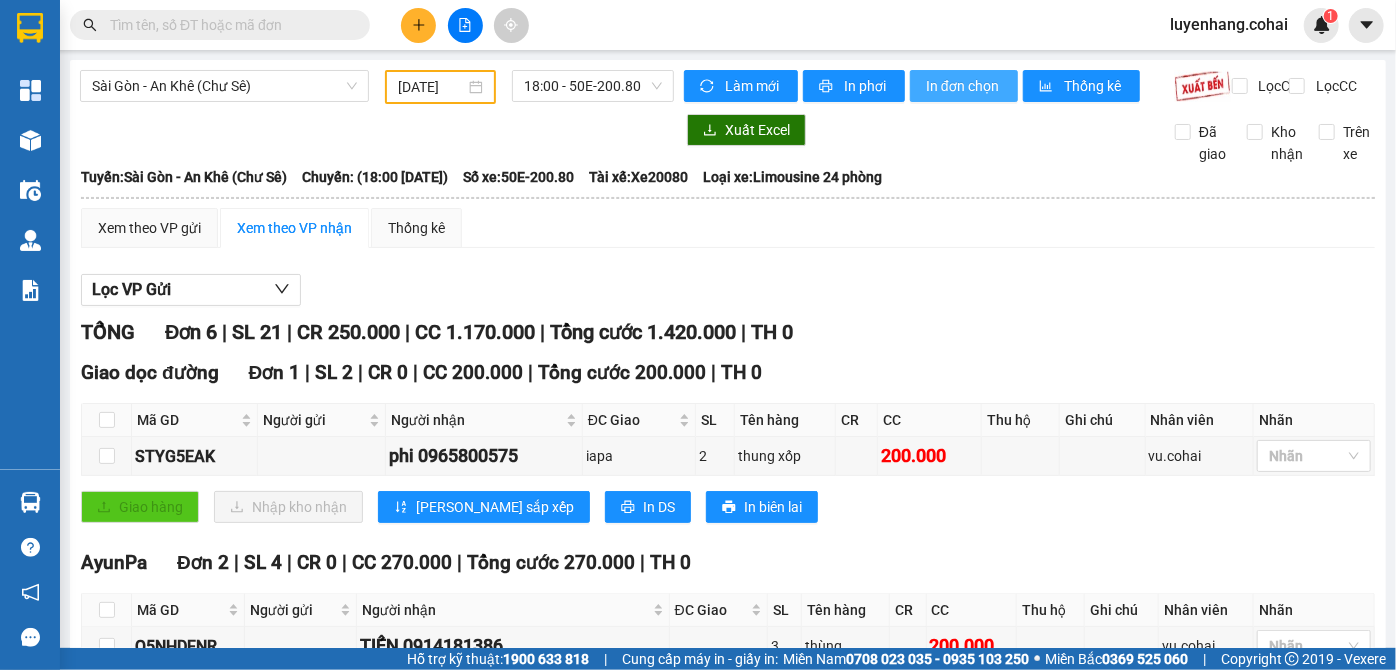 click on "In đơn chọn" at bounding box center (964, 86) 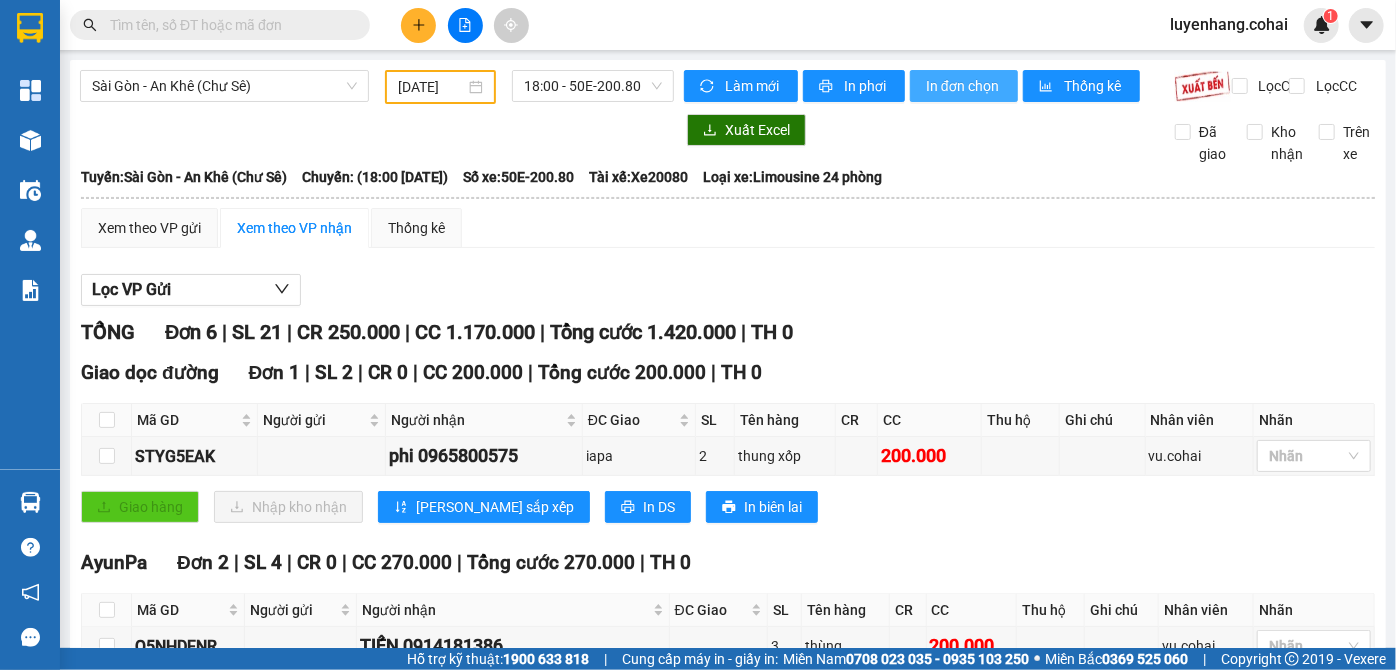 scroll, scrollTop: 0, scrollLeft: 0, axis: both 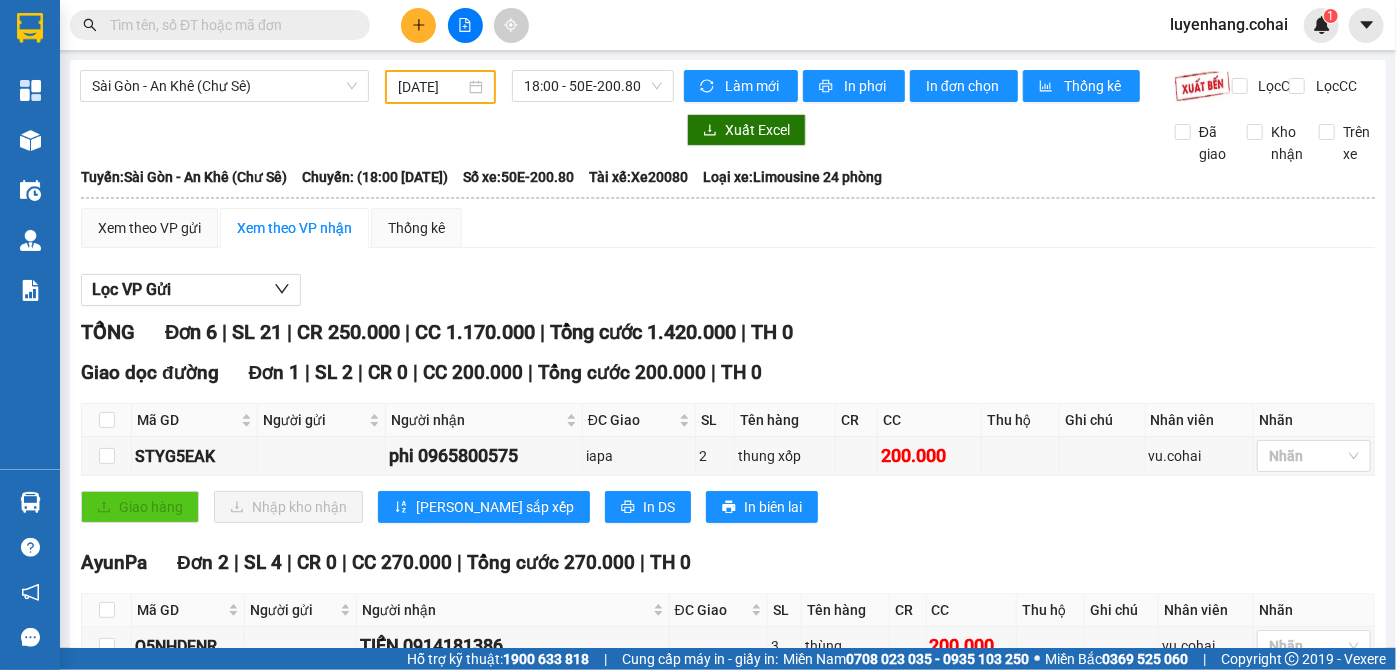 click on "Lọc VP Gửi [PERSON_NAME]   6 | SL   21 | CR   250.000 | CC   1.170.000 | [PERSON_NAME]   1.420.000 | TH   0 Giao dọc đường Đơn   1 | SL   2 | CR   0 | CC   200.000 | [PERSON_NAME]   200.000 | TH   0 Mã GD Người gửi Người [PERSON_NAME] ĐC [PERSON_NAME] Tên hàng CR CC Thu hộ Ghi [PERSON_NAME] [PERSON_NAME] [PERSON_NAME]                             STYG5EAK   phi 0965800575 iapa 2 thung xốp 200.000 vu.cohai   [PERSON_NAME] hàng Nhập kho [PERSON_NAME] sắp xếp In DS In biên lai Cô Hai   [PHONE_NUMBER]   [GEOGRAPHIC_DATA][PERSON_NAME], [PERSON_NAME] 8 [PERSON_NAME] HÀNG [PERSON_NAME]  -  09:56 [DATE] [GEOGRAPHIC_DATA]:  [GEOGRAPHIC_DATA] - [GEOGRAPHIC_DATA] ([PERSON_NAME]) [GEOGRAPHIC_DATA]:   (18:00 [DATE]) Tài xế:  Xe20080   Số xe:  50E-200.80   [PERSON_NAME] xe:  Limousine 24 [PERSON_NAME] Mã GD Người gửi Người [PERSON_NAME] ĐC [PERSON_NAME] Tên hàng CR CC Thu hộ Ghi [PERSON_NAME] [PERSON_NAME] Ký [PERSON_NAME] dọc đường Đơn   1 | SL   2 | CR   0 | CC   200.000 | [PERSON_NAME]   200.000 | TH   0 STYG5EAK   phi 0965800575 iapa 2 thung xốp 1 2" at bounding box center (728, 835) 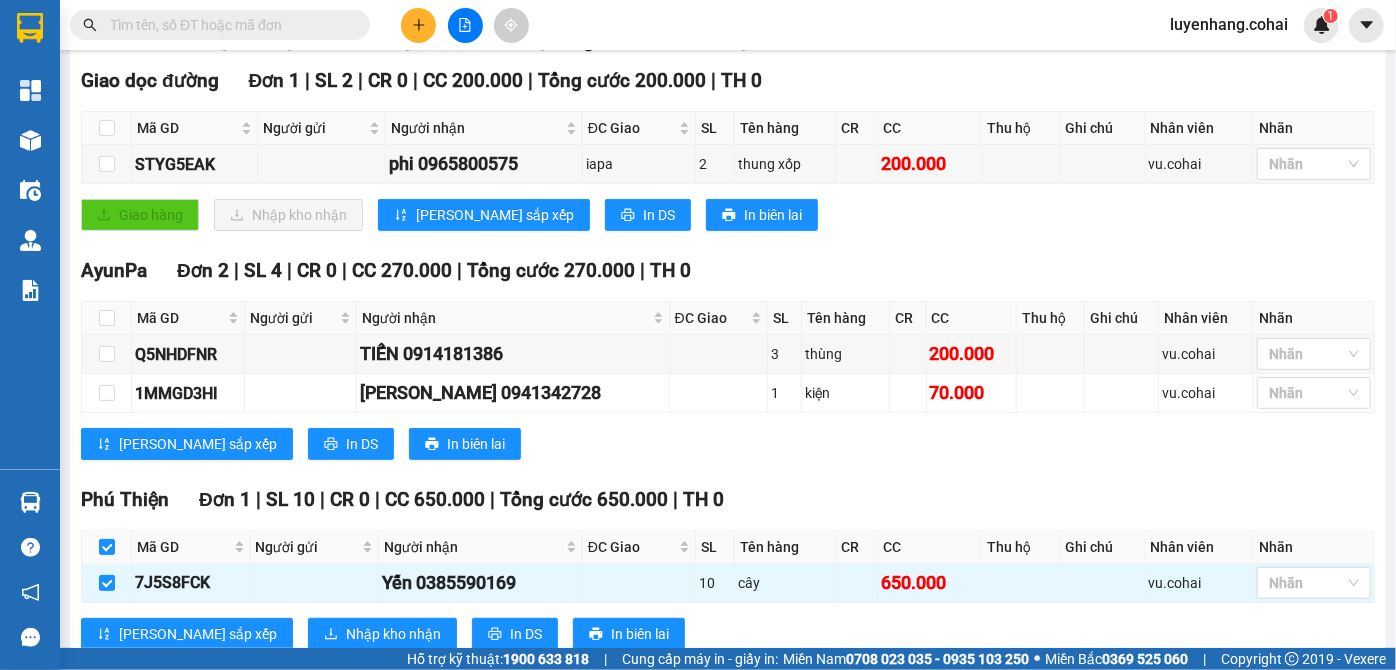 scroll, scrollTop: 250, scrollLeft: 0, axis: vertical 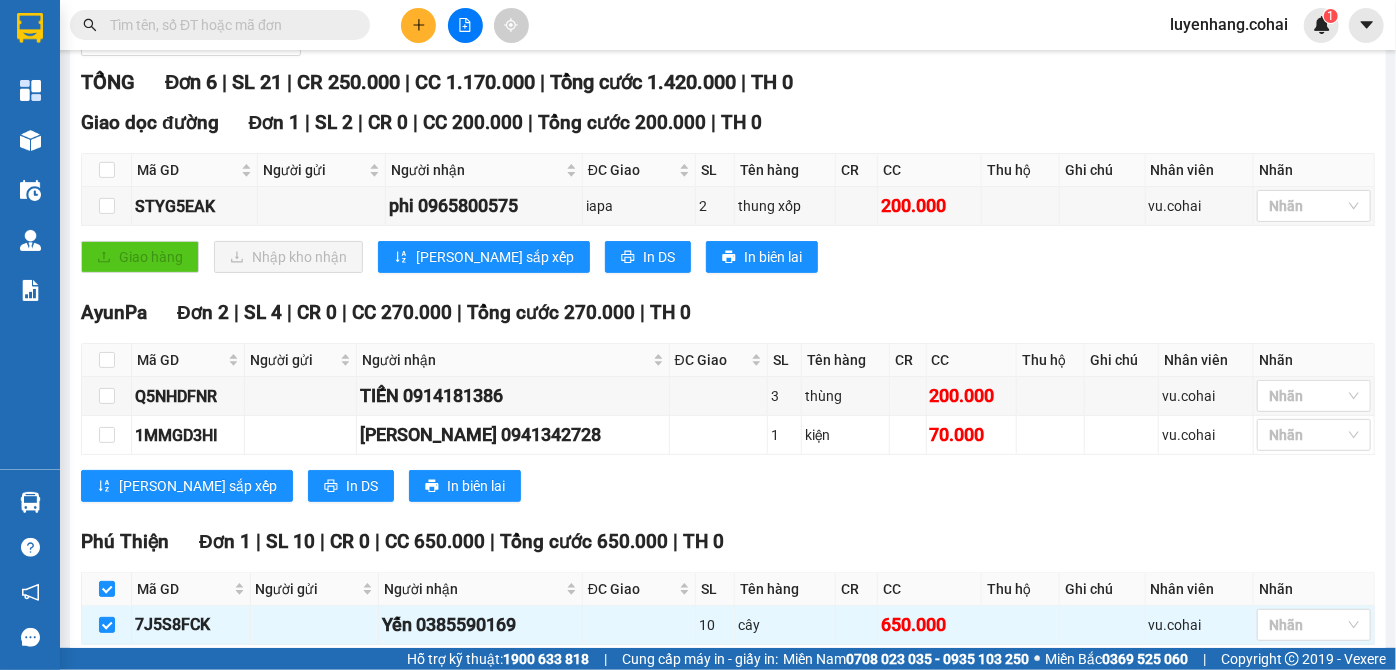 click on "Giao dọc đường Đơn   1 | SL   2 | CR   0 | CC   200.000 | [PERSON_NAME]   200.000 | TH   0 Mã GD Người gửi Người [PERSON_NAME] ĐC [PERSON_NAME] Tên hàng CR CC Thu hộ Ghi [PERSON_NAME] [PERSON_NAME] [PERSON_NAME]                             STYG5EAK   phi 0965800575 iapa 2 thung xốp 200.000 vu.cohai   [PERSON_NAME] hàng Nhập kho [PERSON_NAME] sắp xếp In DS In biên lai Cô Hai   [PHONE_NUMBER]   [GEOGRAPHIC_DATA][PERSON_NAME], [PERSON_NAME] 8 [PERSON_NAME] HÀNG [PERSON_NAME]  -  09:56 [DATE] [GEOGRAPHIC_DATA]:  [GEOGRAPHIC_DATA] - [GEOGRAPHIC_DATA] ([PERSON_NAME]) [GEOGRAPHIC_DATA]:   (18:00 [DATE]) Tài xế:  Xe20080   Số xe:  50E-200.80   [PERSON_NAME] xe:  Limousine 24 [PERSON_NAME] Mã GD Người gửi Người [PERSON_NAME] ĐC [PERSON_NAME] Tên hàng CR CC Thu hộ Ghi [PERSON_NAME] [PERSON_NAME] Ký [PERSON_NAME] dọc đường Đơn   1 | SL   2 | CR   0 | CC   200.000 | [PERSON_NAME]   200.000 | TH   0 STYG5EAK   phi 0965800575 iapa 2 thung xốp 200.000 vu.cohai 1 2 0 200.000 0 Cước rồi :   0  VNĐ [PERSON_NAME] :   200.000  VNĐ Thu hộ:  0  VNĐ" at bounding box center (728, 198) 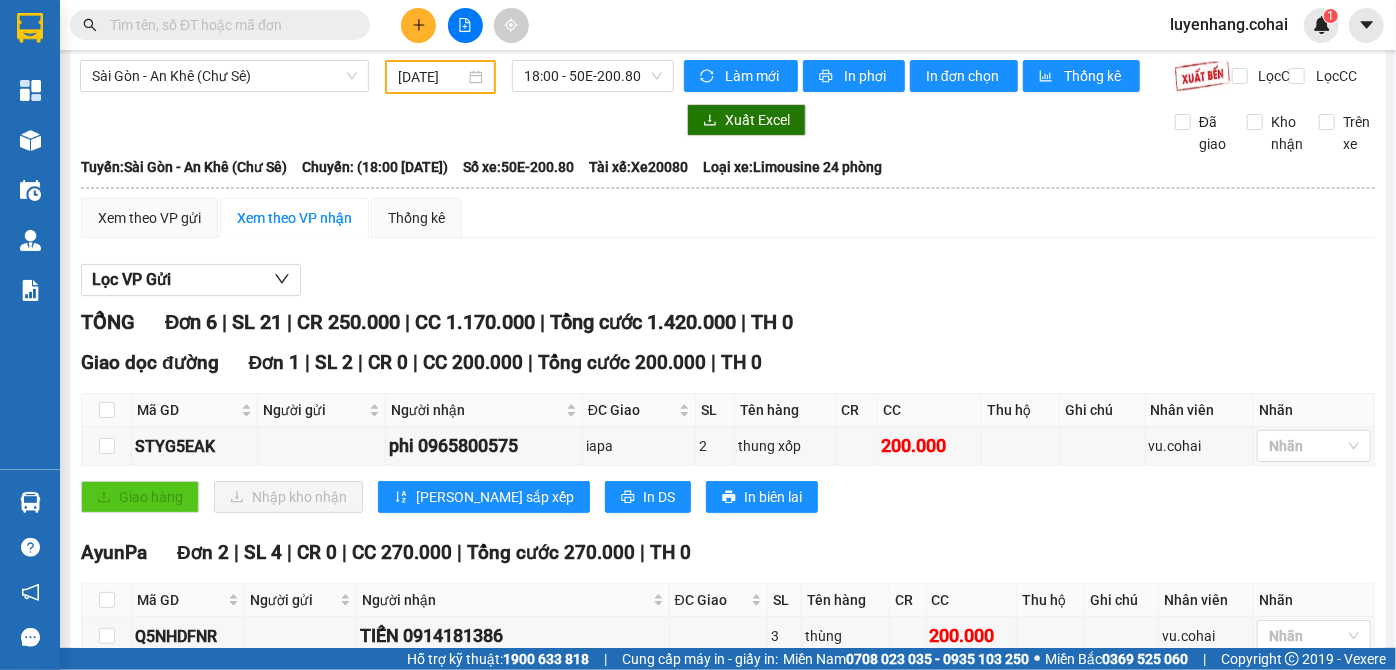 scroll, scrollTop: 0, scrollLeft: 0, axis: both 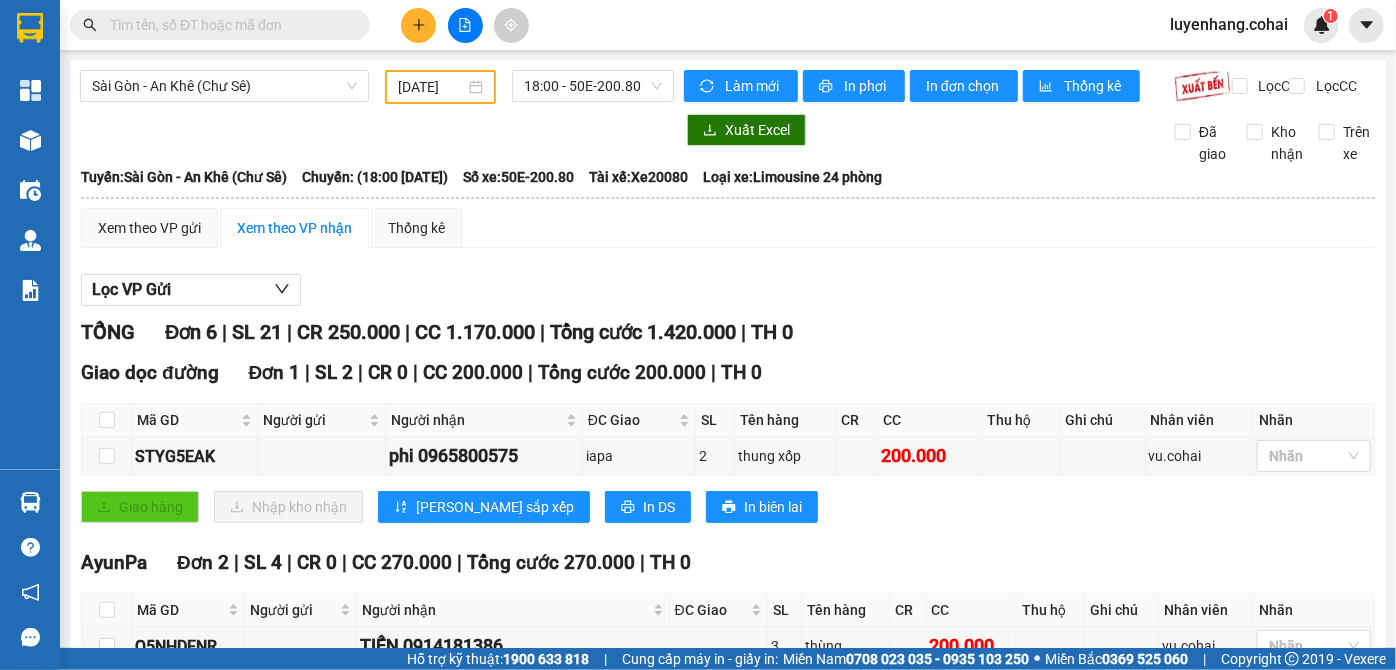 click on "Xem theo VP gửi Xem theo [PERSON_NAME] Thống kê Lọc VP Gửi [PERSON_NAME]   6 | SL   21 | CR   250.000 | CC   1.170.000 | [PERSON_NAME]   1.420.000 | TH   0 Giao dọc đường Đơn   1 | SL   2 | CR   0 | CC   200.000 | [PERSON_NAME]   200.000 | TH   0 Mã GD Người gửi Người [PERSON_NAME] ĐC [PERSON_NAME] Tên hàng CR CC Thu hộ Ghi [PERSON_NAME] [PERSON_NAME] [PERSON_NAME]                             STYG5EAK   phi 0965800575 iapa 2 thung xốp 200.000 vu.cohai   [PERSON_NAME] hàng Nhập kho [PERSON_NAME] sắp xếp In DS In biên lai Cô Hai   [PHONE_NUMBER]   [GEOGRAPHIC_DATA][PERSON_NAME], [PERSON_NAME] 8 [PERSON_NAME] HÀNG [PERSON_NAME]  -  09:56 [DATE] [PERSON_NAME]:  [GEOGRAPHIC_DATA] - [GEOGRAPHIC_DATA] ([PERSON_NAME]) [GEOGRAPHIC_DATA]:   (18:00 [DATE]) Tài xế:  Xe20080   Số xe:  50E-200.80   [PERSON_NAME] xe:  Limousine 24 [PERSON_NAME] Mã GD Người gửi Người [PERSON_NAME] ĐC [PERSON_NAME] Tên hàng CR CC Thu hộ Ghi [PERSON_NAME] [PERSON_NAME] Ký [PERSON_NAME] dọc đường Đơn   1 | SL   2 | CR   0 | CC   200.000 | [PERSON_NAME]   200.000 | TH   0" at bounding box center (728, 807) 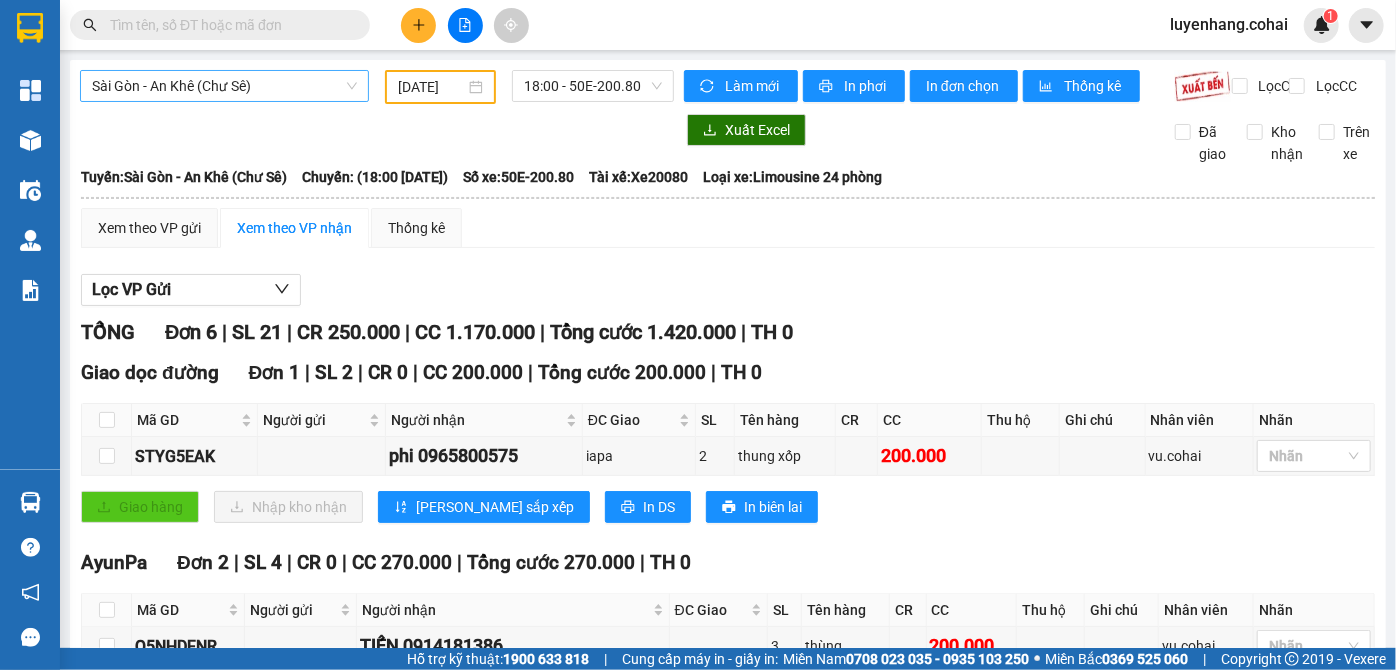 click on "Sài Gòn - An Khê (Chư Sê)" at bounding box center (224, 86) 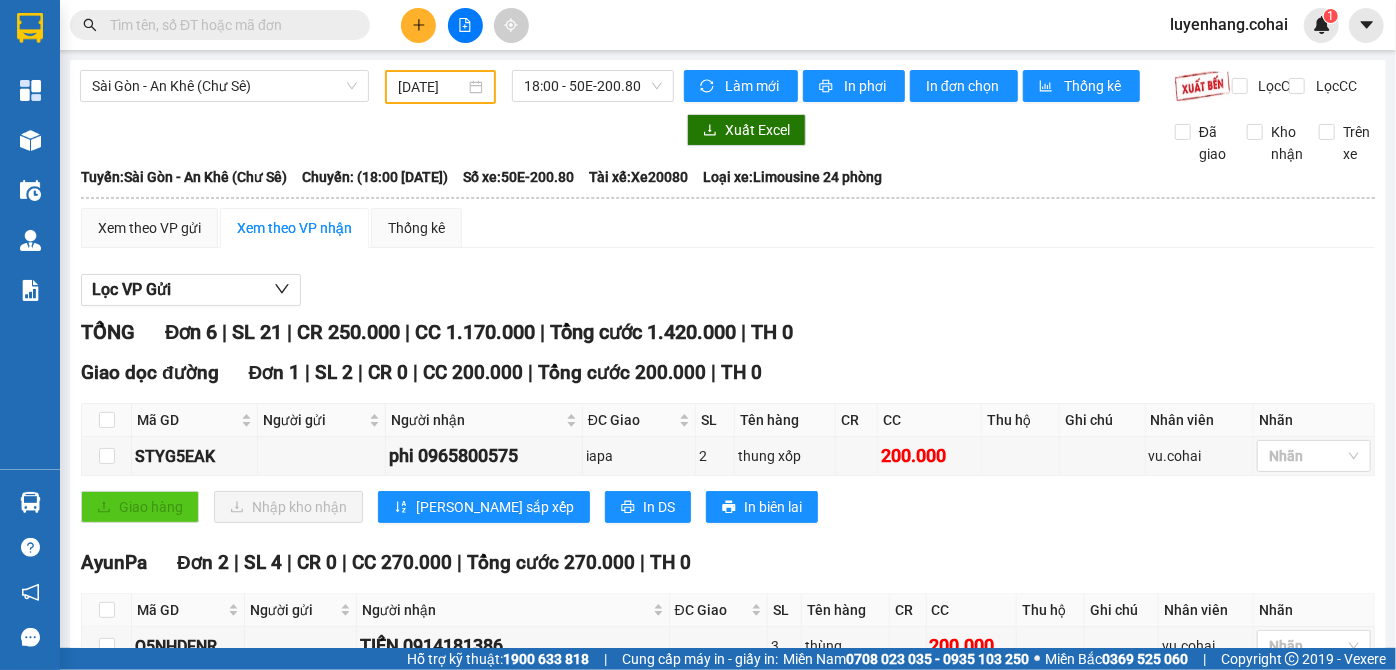 click on "Lọc VP Gửi [PERSON_NAME]   6 | SL   21 | CR   250.000 | CC   1.170.000 | [PERSON_NAME]   1.420.000 | TH   0 Giao dọc đường Đơn   1 | SL   2 | CR   0 | CC   200.000 | [PERSON_NAME]   200.000 | TH   0 Mã GD Người gửi Người [PERSON_NAME] ĐC [PERSON_NAME] Tên hàng CR CC Thu hộ Ghi [PERSON_NAME] [PERSON_NAME] [PERSON_NAME]                             STYG5EAK   phi 0965800575 iapa 2 thung xốp 200.000 vu.cohai   [PERSON_NAME] hàng Nhập kho [PERSON_NAME] sắp xếp In DS In biên lai Cô Hai   [PHONE_NUMBER]   [GEOGRAPHIC_DATA][PERSON_NAME], [PERSON_NAME] 8 [PERSON_NAME] HÀNG [PERSON_NAME]  -  09:56 [DATE] [GEOGRAPHIC_DATA]:  [GEOGRAPHIC_DATA] - [GEOGRAPHIC_DATA] ([PERSON_NAME]) [GEOGRAPHIC_DATA]:   (18:00 [DATE]) Tài xế:  Xe20080   Số xe:  50E-200.80   [PERSON_NAME] xe:  Limousine 24 [PERSON_NAME] Mã GD Người gửi Người [PERSON_NAME] ĐC [PERSON_NAME] Tên hàng CR CC Thu hộ Ghi [PERSON_NAME] [PERSON_NAME] Ký [PERSON_NAME] dọc đường Đơn   1 | SL   2 | CR   0 | CC   200.000 | [PERSON_NAME]   200.000 | TH   0 STYG5EAK   phi 0965800575 iapa 2 thung xốp 1 2" at bounding box center (728, 835) 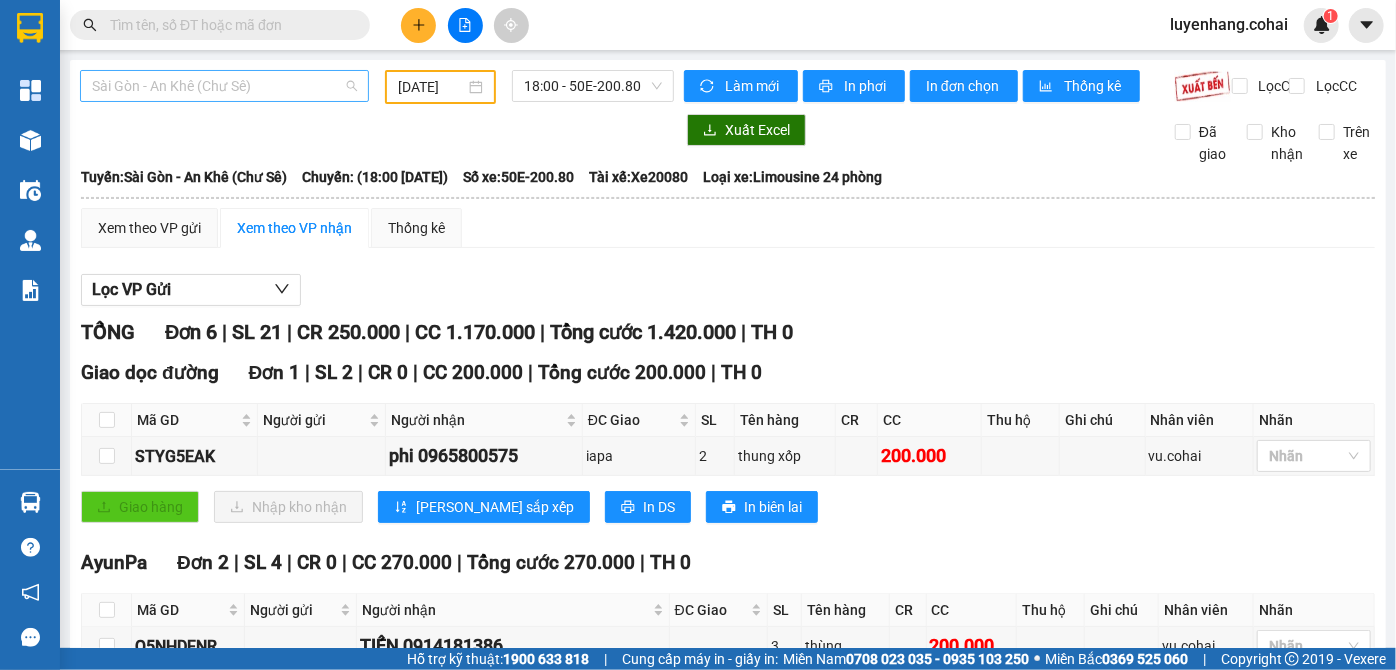 click on "Sài Gòn - An Khê (Chư Sê)" at bounding box center [224, 86] 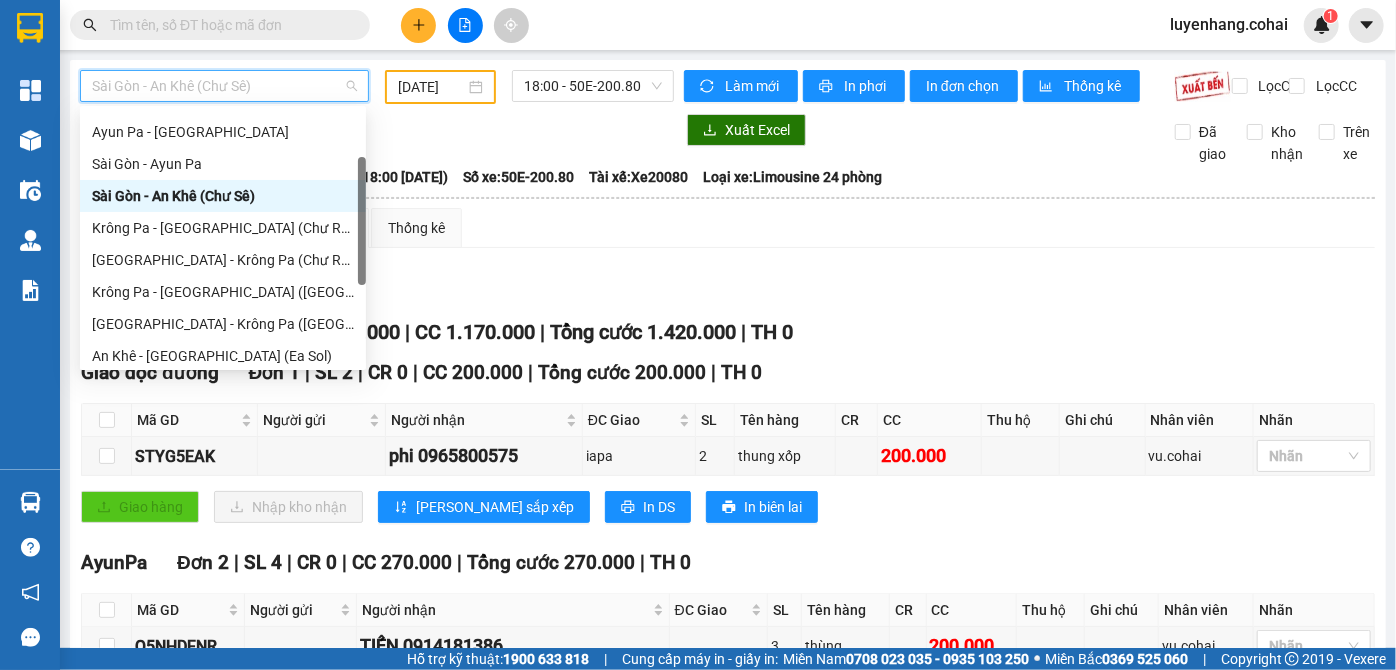 click at bounding box center (377, 130) 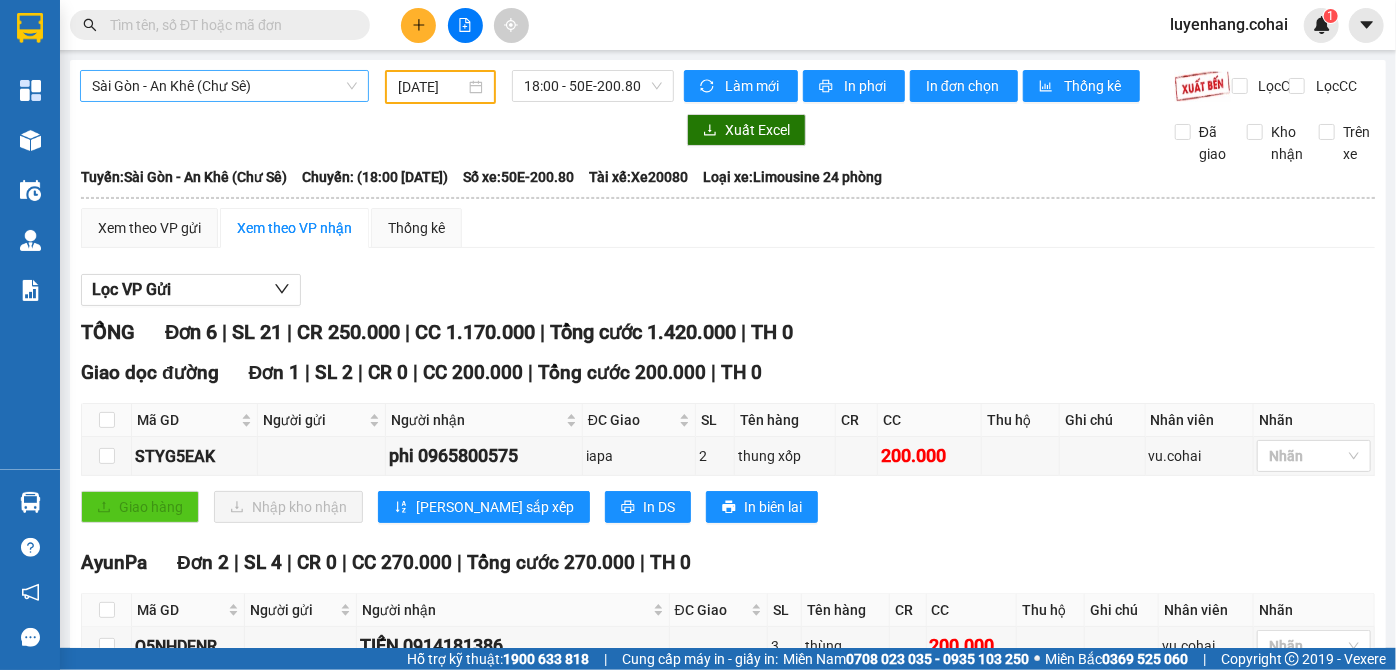 click on "Sài Gòn - An Khê (Chư Sê)" at bounding box center [224, 86] 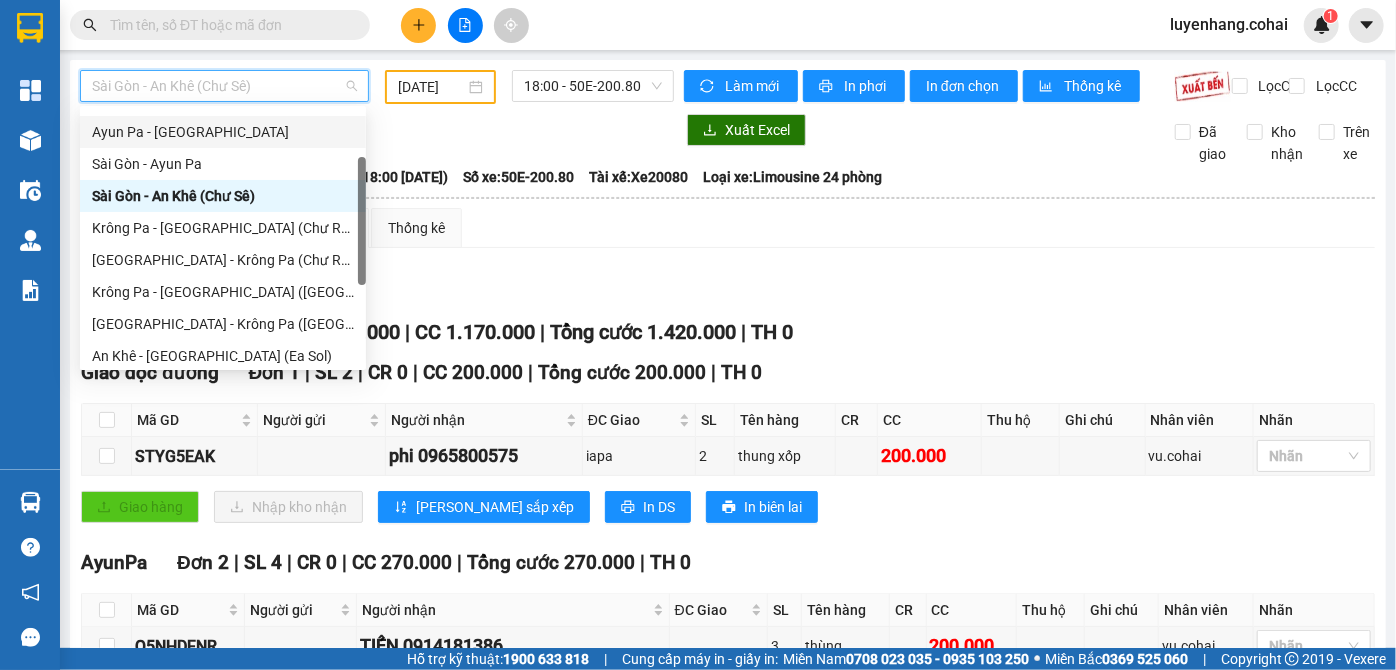 click at bounding box center [377, 130] 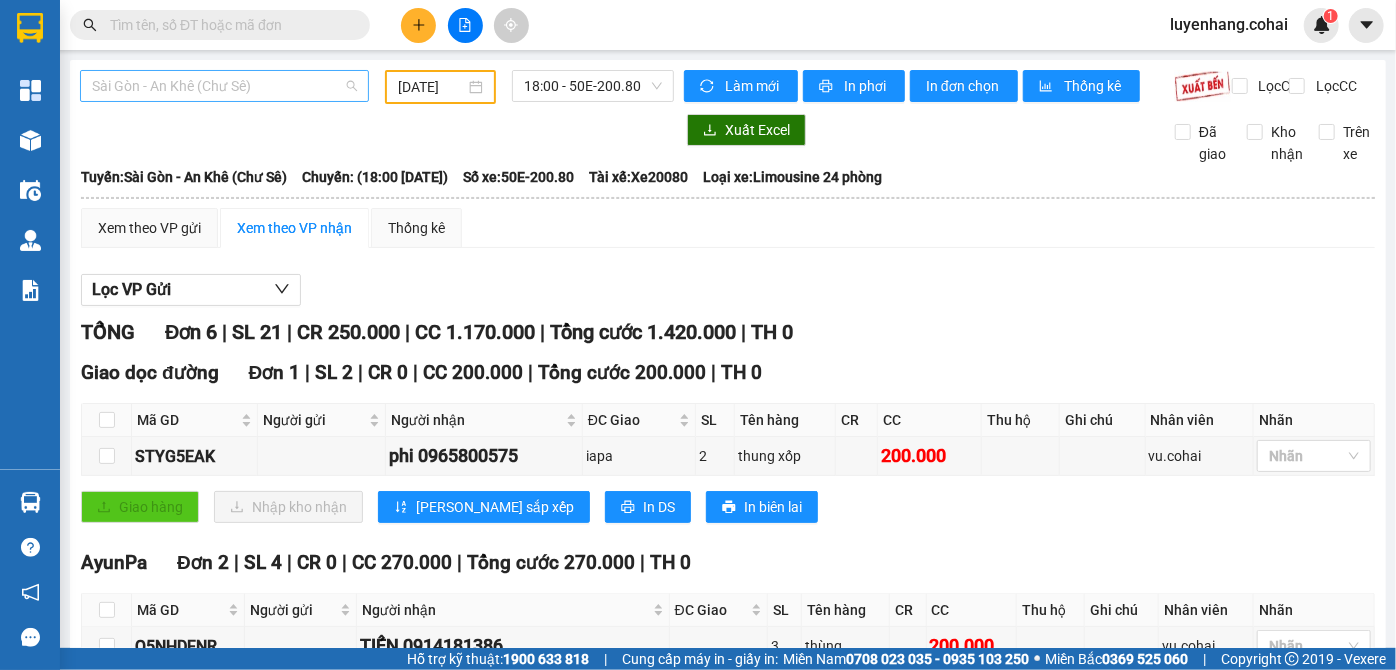 click on "Sài Gòn - An Khê (Chư Sê)" at bounding box center [224, 86] 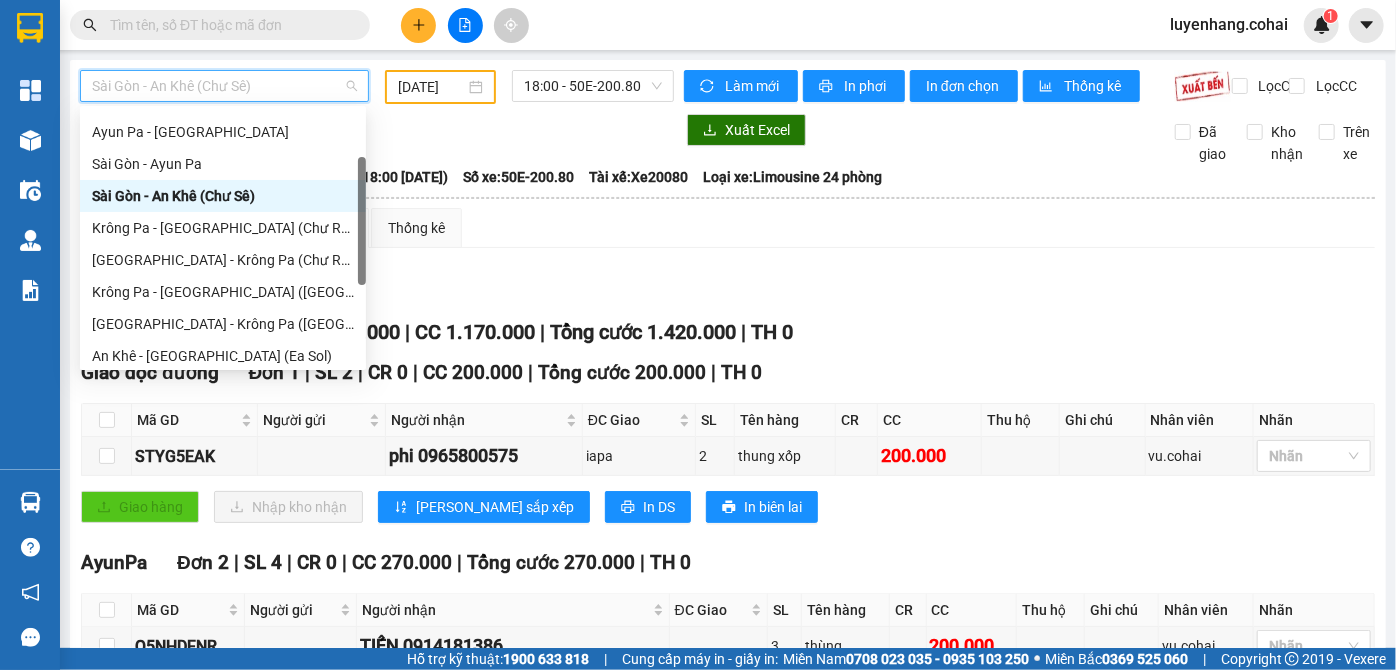 click at bounding box center [377, 130] 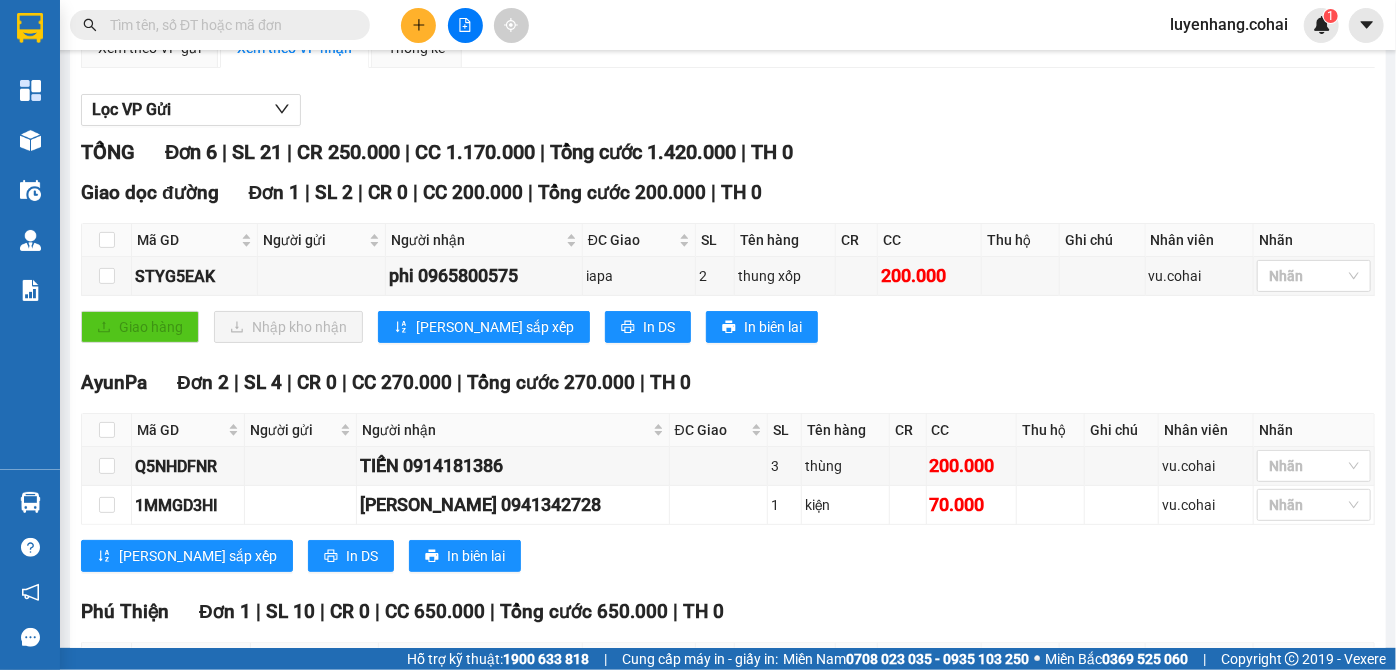 scroll, scrollTop: 363, scrollLeft: 0, axis: vertical 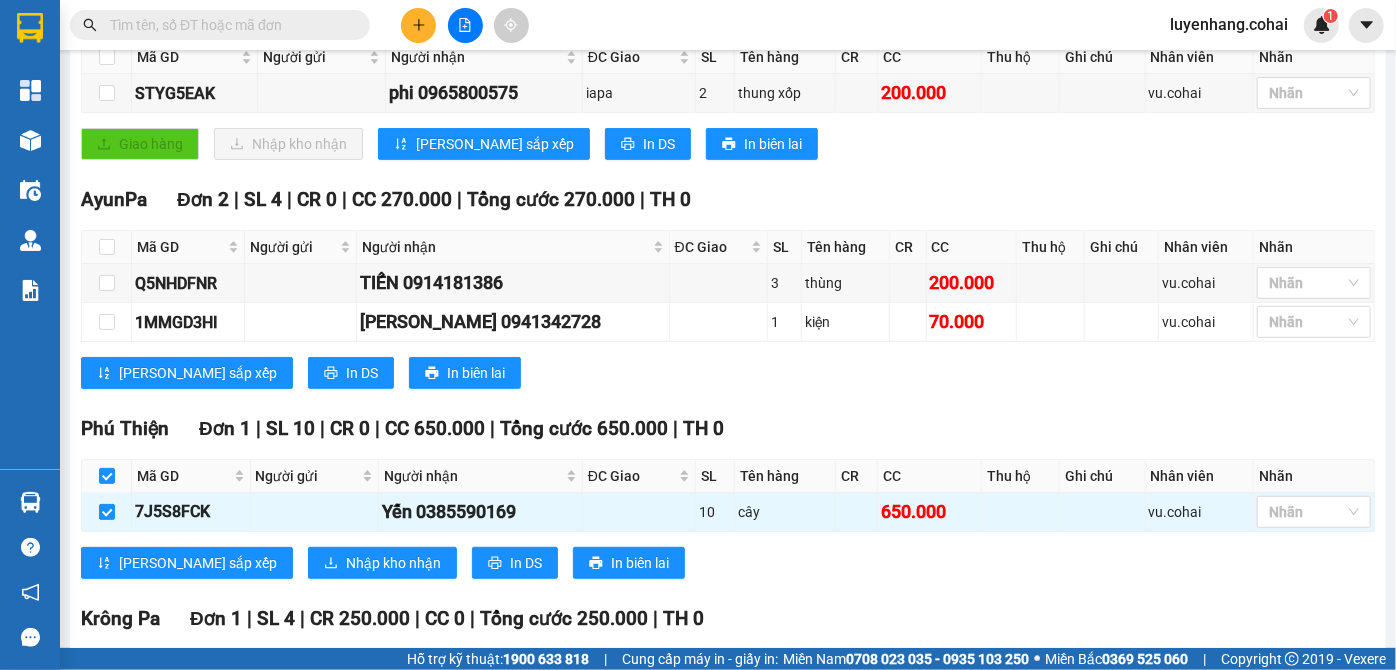 click on "[PERSON_NAME] sắp xếp In DS In biên lai" at bounding box center [728, 373] 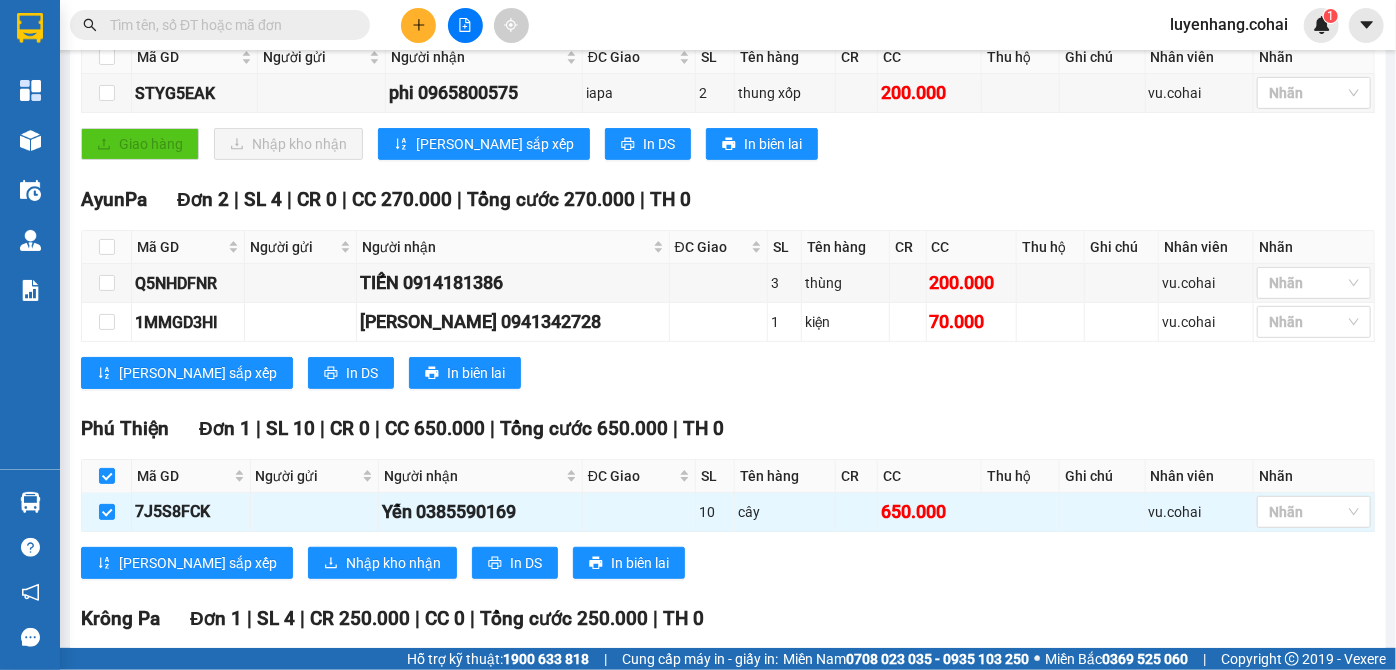 click on "[PERSON_NAME]   6 | SL   21 | CR   250.000 | CC   1.170.000 | [PERSON_NAME]   1.420.000 | TH   0 Giao dọc đường Đơn   1 | SL   2 | CR   0 | CC   200.000 | [PERSON_NAME]   200.000 | TH   0 Mã GD Người gửi Người [PERSON_NAME] ĐC [PERSON_NAME] Tên hàng CR CC Thu hộ Ghi [PERSON_NAME] [PERSON_NAME] [PERSON_NAME]                             STYG5EAK   phi 0965800575 iapa 2 thung xốp 200.000 vu.cohai   [PERSON_NAME] hàng Nhập kho [PERSON_NAME] sắp xếp In DS In biên lai Cô Hai   [PHONE_NUMBER]   [GEOGRAPHIC_DATA][PERSON_NAME], [PERSON_NAME] 8 [PERSON_NAME] HÀNG [PERSON_NAME]  -  09:56 [DATE] [PERSON_NAME]:  [GEOGRAPHIC_DATA] - [GEOGRAPHIC_DATA] ([PERSON_NAME]) [GEOGRAPHIC_DATA]:   (18:00 [DATE]) Tài xế:  Xe20080   Số xe:  50E-200.80   [PERSON_NAME] xe:  Limousine 24 [PERSON_NAME] Mã GD Người gửi Người [PERSON_NAME] ĐC [PERSON_NAME] Tên hàng CR CC Thu hộ Ghi [PERSON_NAME] [PERSON_NAME] Ký [PERSON_NAME] dọc đường Đơn   1 | SL   2 | CR   0 | CC   200.000 | [PERSON_NAME]   200.000 | TH   0 STYG5EAK   phi 0965800575 iapa 2 thung xốp 200.000 vu.cohai 1 2" at bounding box center [728, 499] 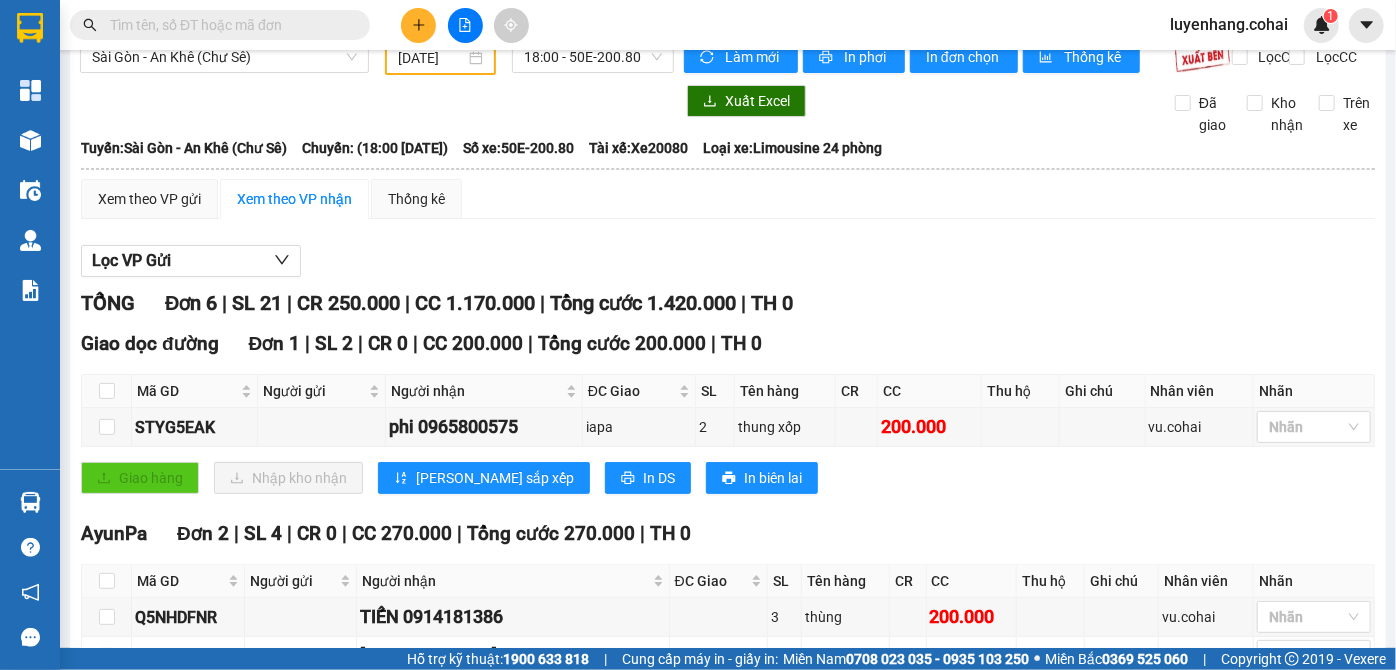 scroll, scrollTop: 0, scrollLeft: 0, axis: both 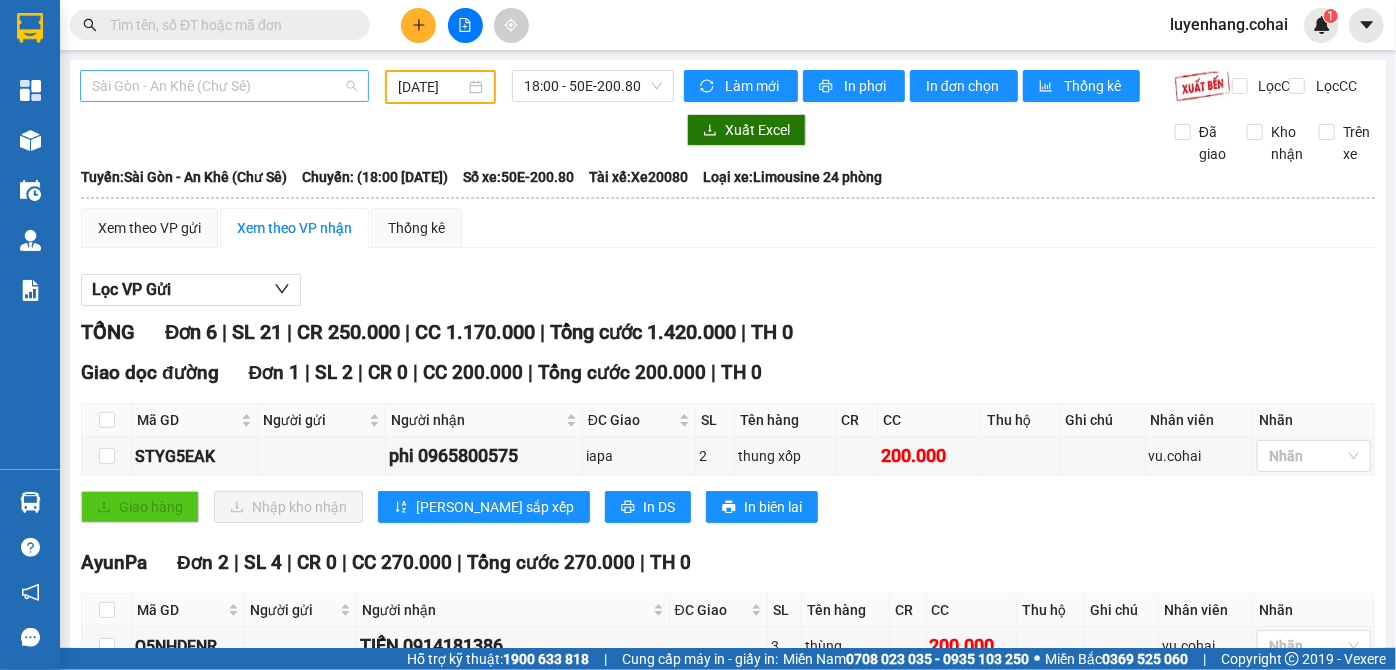 click on "Sài Gòn - An Khê (Chư Sê)" at bounding box center (224, 86) 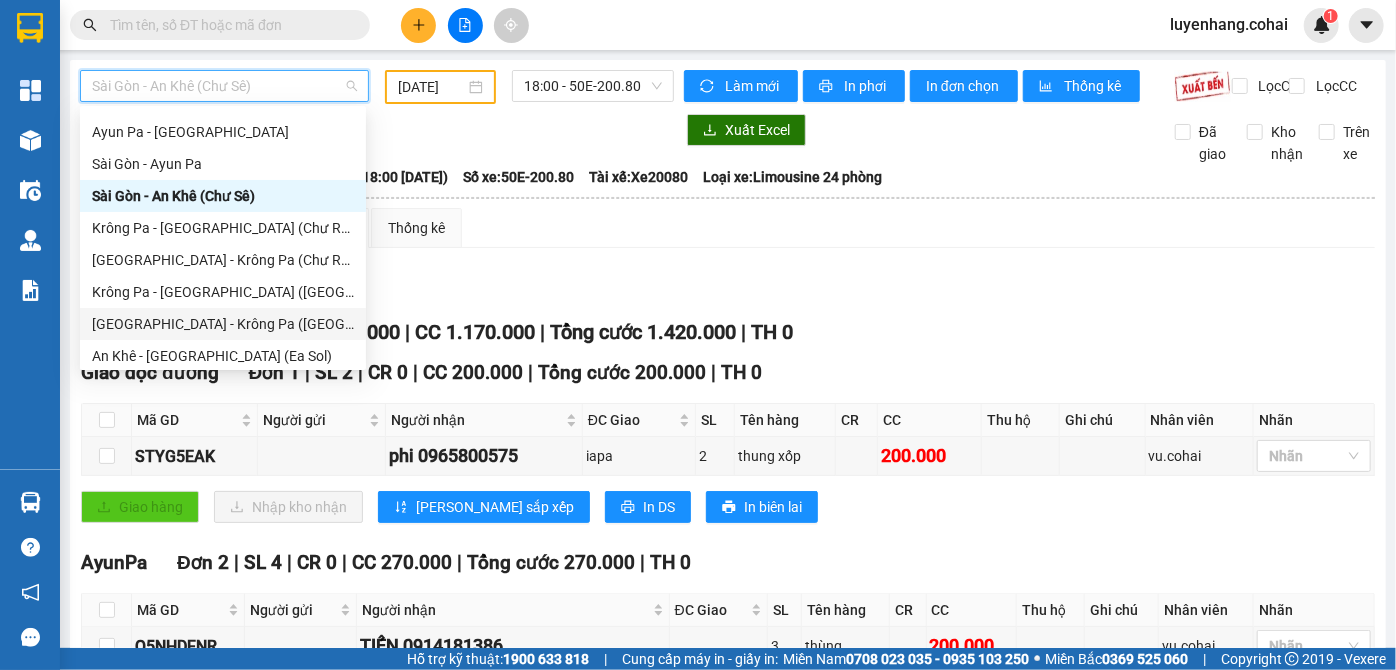 click on "[GEOGRAPHIC_DATA] - Krông Pa ([GEOGRAPHIC_DATA])" at bounding box center [223, 324] 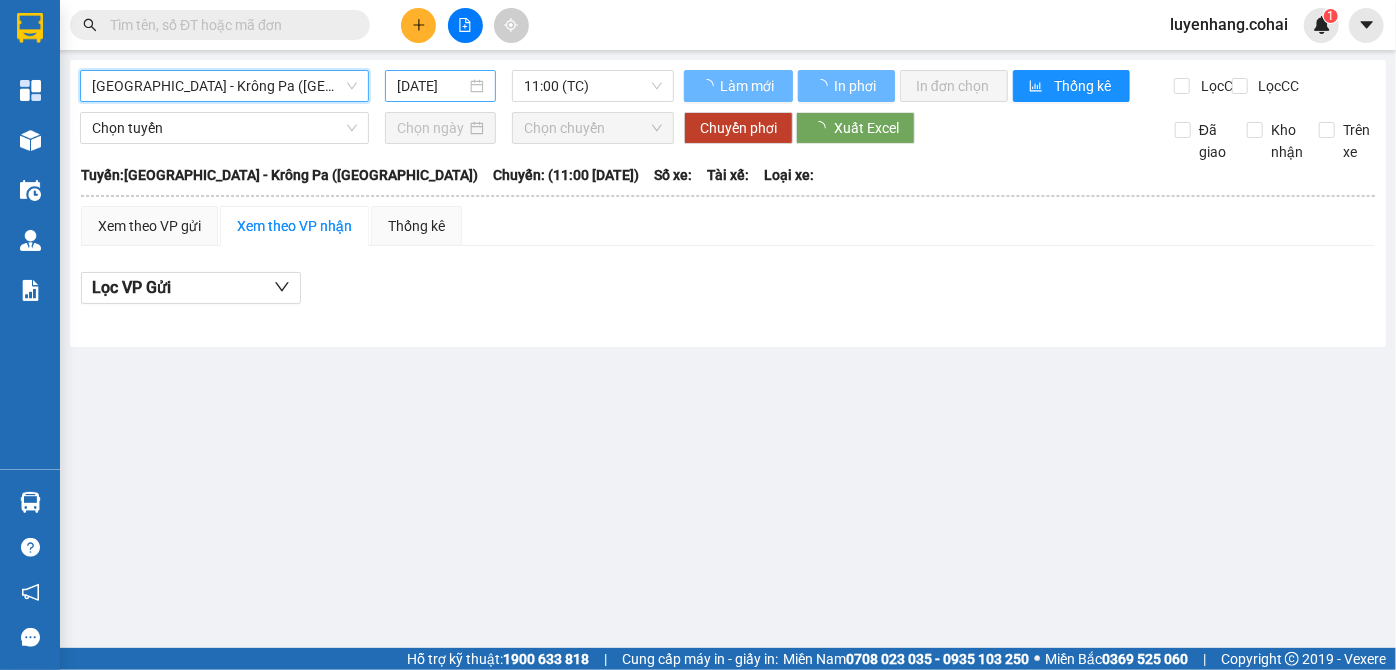click on "[DATE]" at bounding box center (431, 86) 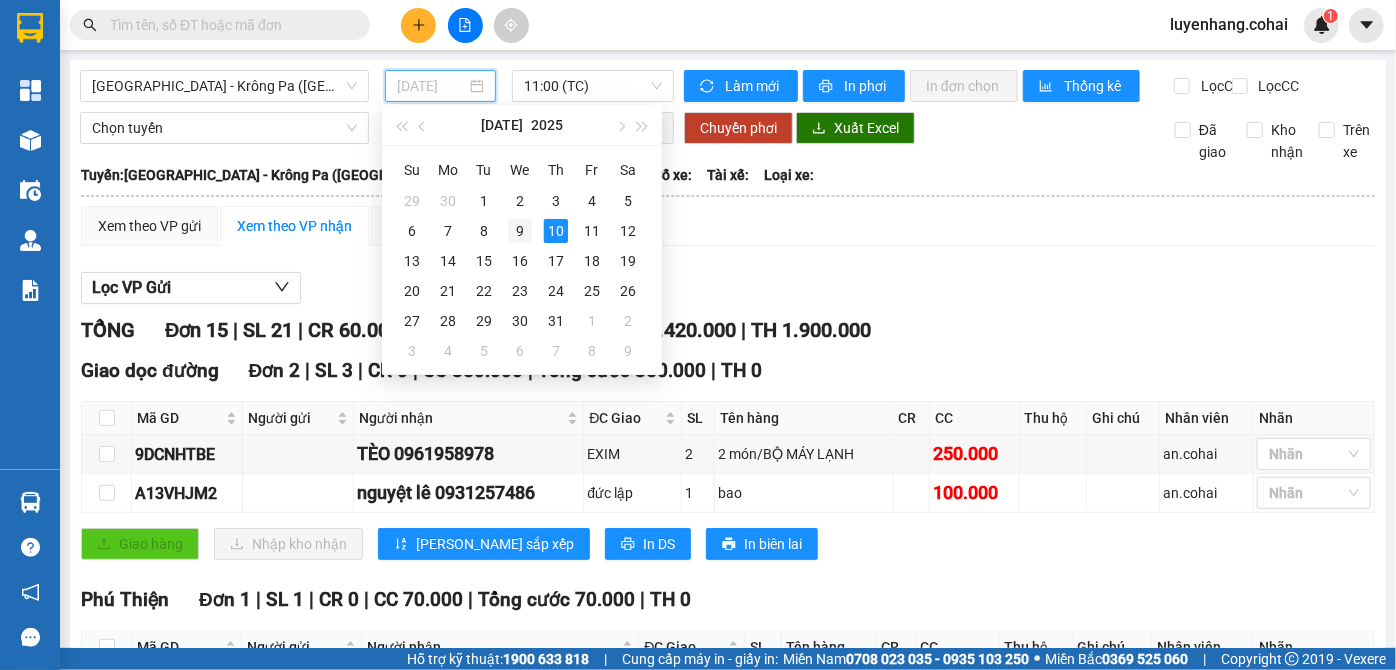 click on "9" at bounding box center (520, 231) 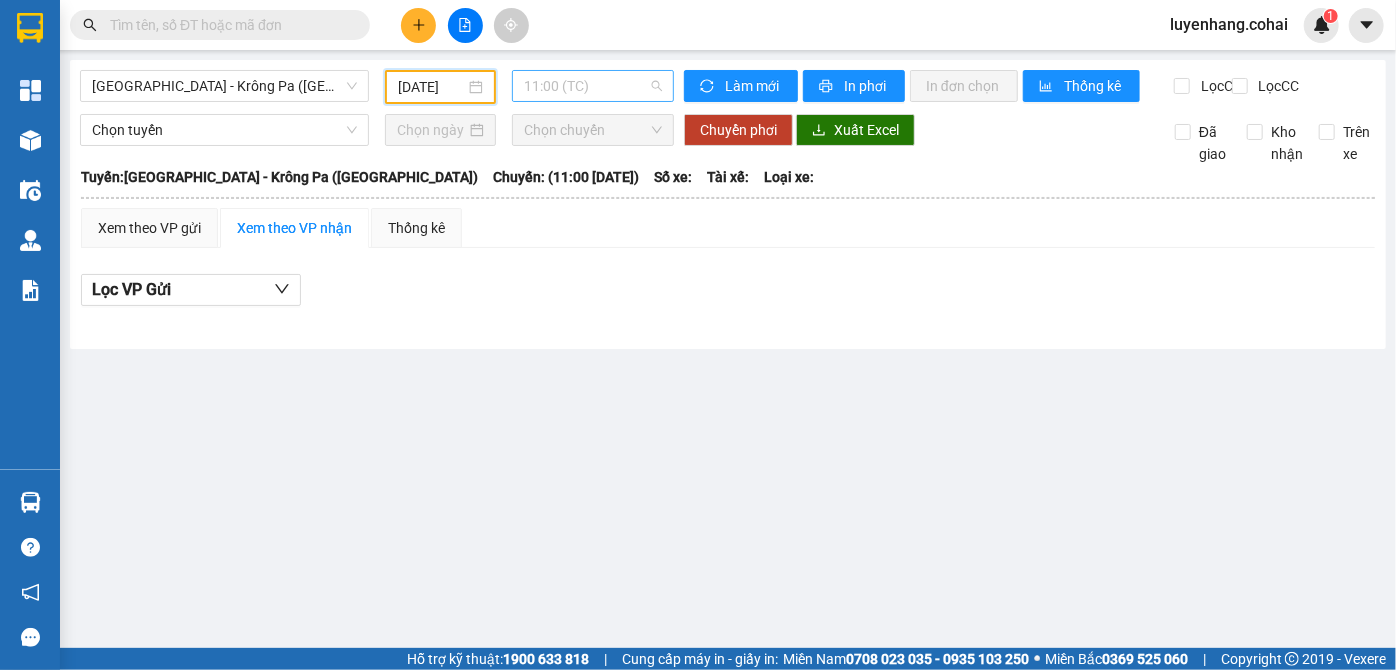 click on "11:00   (TC)" at bounding box center [593, 86] 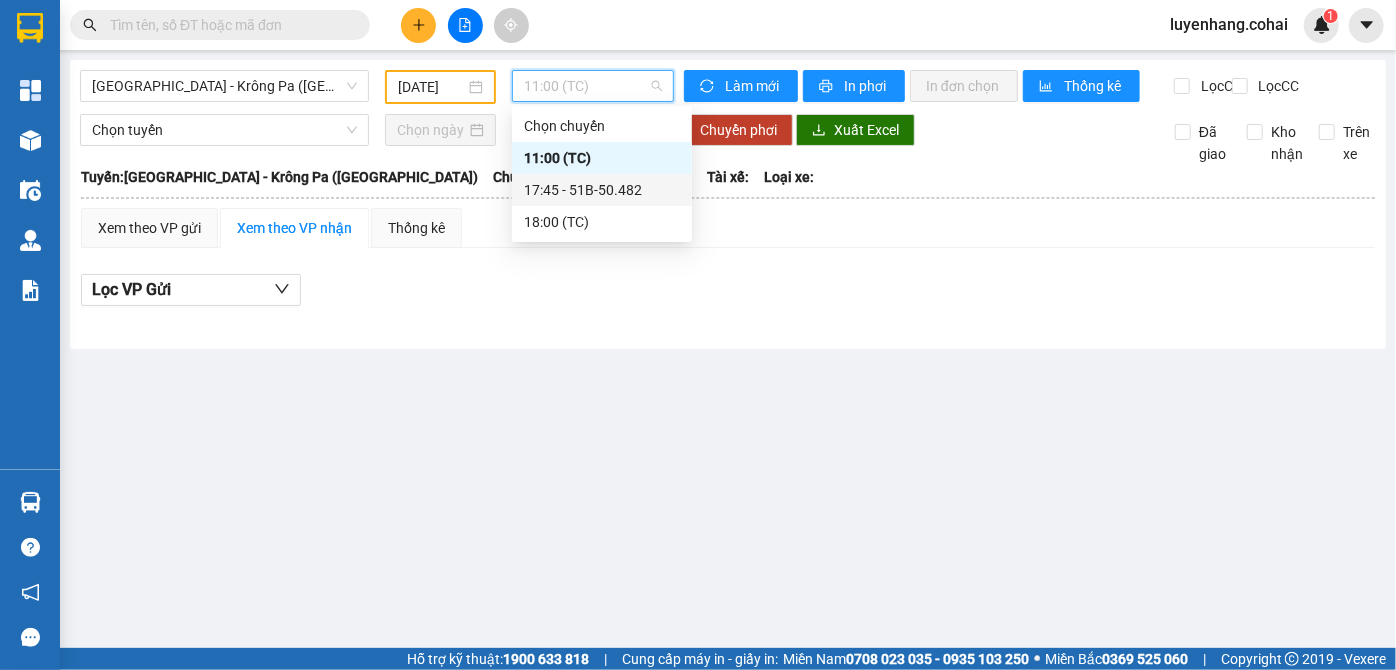 click on "17:45     - 51B-50.482" at bounding box center [602, 190] 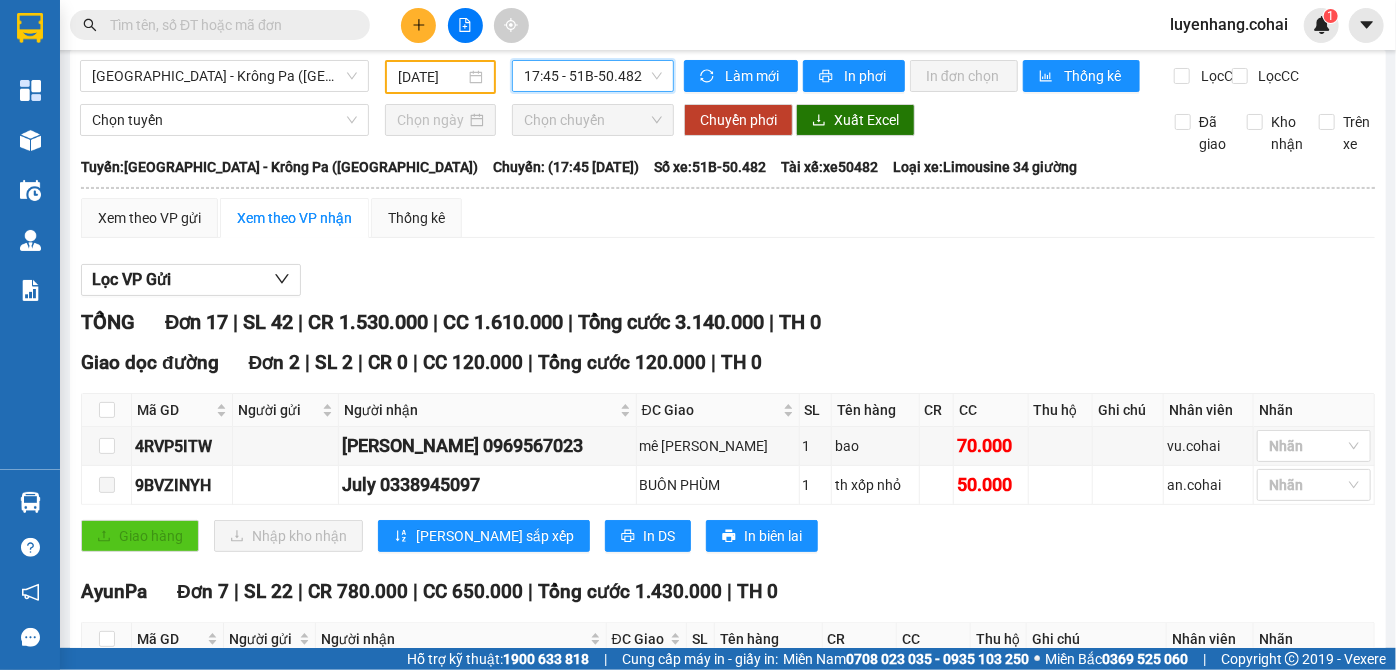 scroll, scrollTop: 0, scrollLeft: 0, axis: both 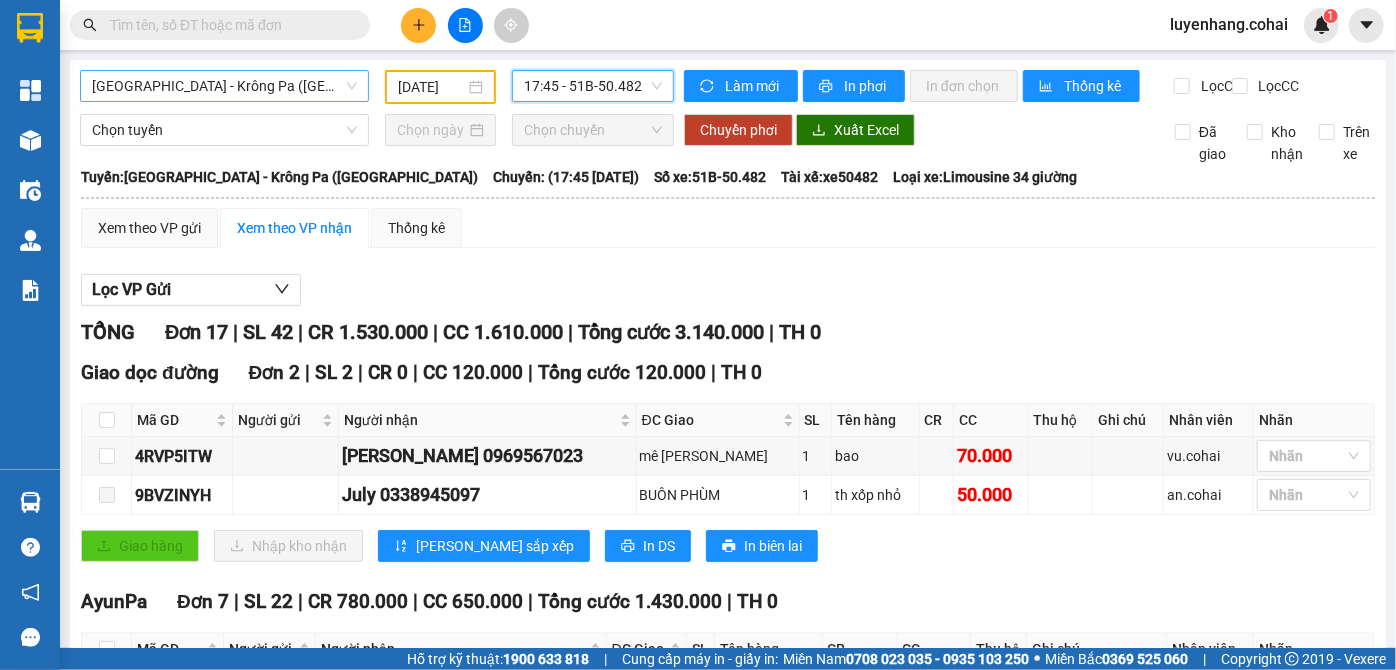 click on "[GEOGRAPHIC_DATA] - Krông Pa ([GEOGRAPHIC_DATA])" at bounding box center [224, 86] 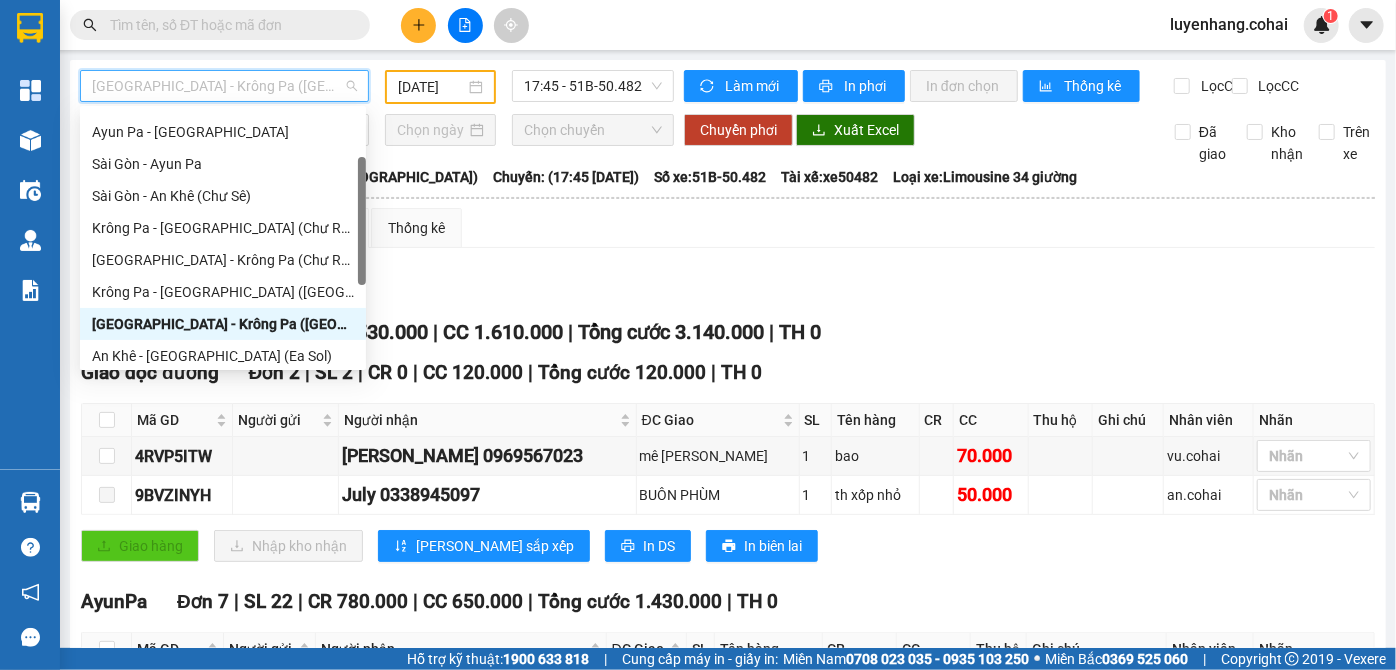 click on "[GEOGRAPHIC_DATA] - Krông Pa ([GEOGRAPHIC_DATA])" at bounding box center [224, 86] 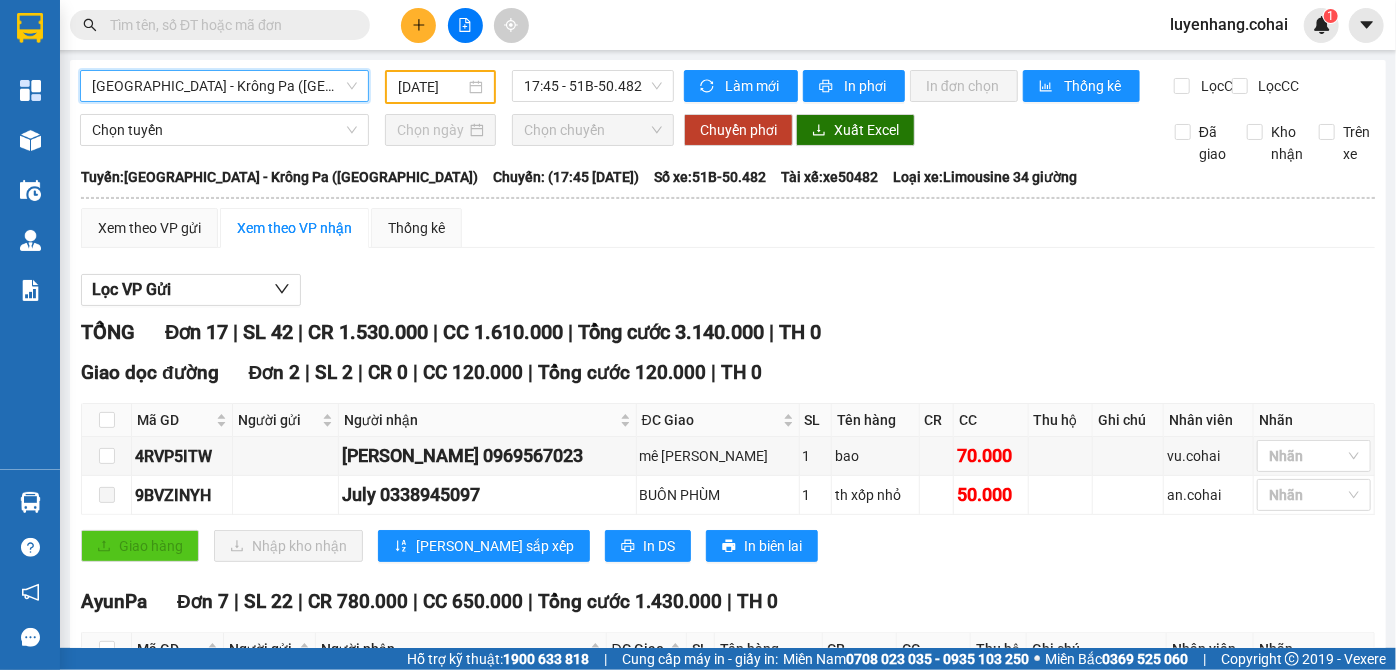 click on "Lọc VP Gửi [PERSON_NAME]   17 | SL   42 | CR   1.530.000 | CC   1.610.000 | [PERSON_NAME]   3.140.000 | TH   0 Giao dọc đường Đơn   2 | SL   2 | CR   0 | CC   120.000 | [PERSON_NAME]   120.000 | TH   0 Mã GD Người gửi Người [PERSON_NAME] ĐC [PERSON_NAME] Tên hàng CR CC Thu hộ Ghi [PERSON_NAME] [PERSON_NAME] [PERSON_NAME]                             4RVP5ITW   [PERSON_NAME] 0969567023 mê [PERSON_NAME] 1 bao 70.000 vu.cohai   [PERSON_NAME] 9BVZINYH   July 0338945097 BUÔN PHÙM 1 th xốp nhỏ 50.000 an.cohai   [PERSON_NAME] hàng Nhập kho [PERSON_NAME] sắp xếp In DS In biên lai Cô Hai   [PHONE_NUMBER]   [GEOGRAPHIC_DATA][PERSON_NAME], [PERSON_NAME] 8 [PERSON_NAME] HÀNG [PERSON_NAME]  -  09:59 [DATE] [PERSON_NAME]:  [GEOGRAPHIC_DATA] - [GEOGRAPHIC_DATA] ([GEOGRAPHIC_DATA]) [GEOGRAPHIC_DATA]:   (17:45 [DATE]) Tài xế:  xe50482   Số xe:  51B-50.482   [PERSON_NAME] xe:  Limousine 34 giường Mã GD Người gửi Người [PERSON_NAME] ĐC [PERSON_NAME] Tên hàng CR CC Thu hộ Ghi [PERSON_NAME] [PERSON_NAME] Ký [PERSON_NAME] dọc đường Đơn   2 | SL   2 | CR   0 | CC   120.000 |" at bounding box center (728, 869) 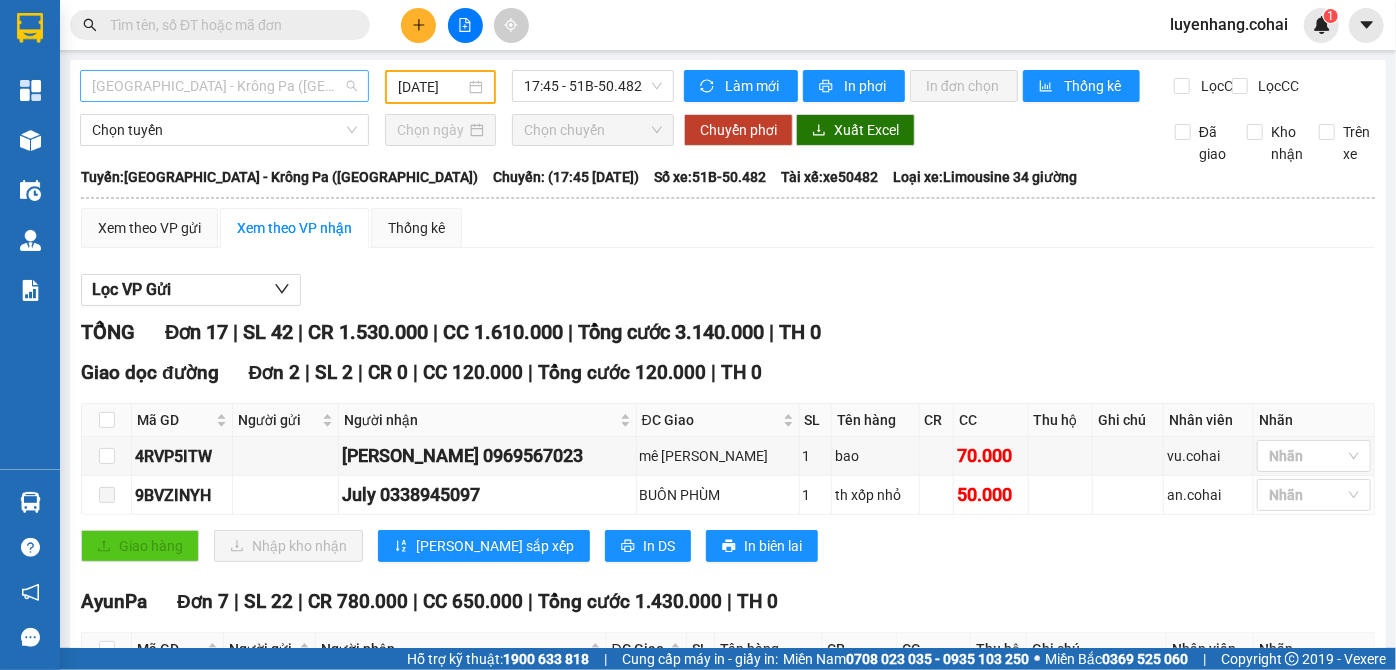 click on "[GEOGRAPHIC_DATA] - Krông Pa ([GEOGRAPHIC_DATA])" at bounding box center [224, 86] 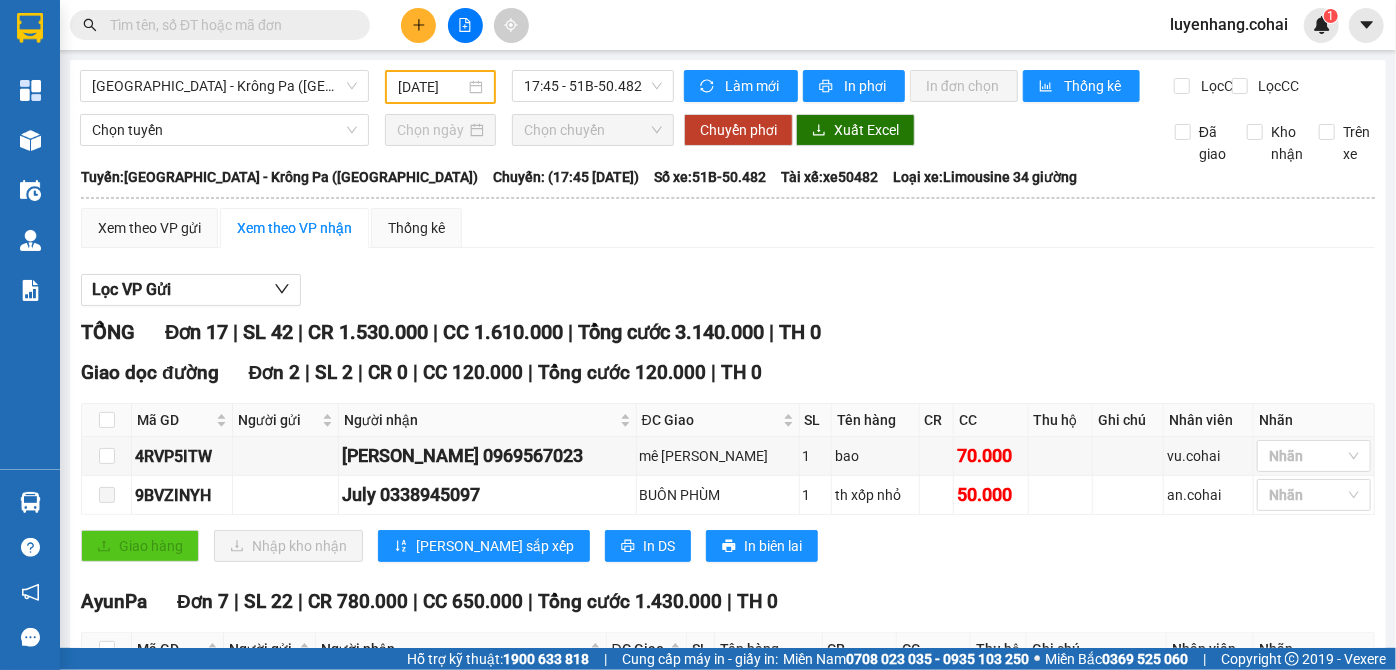 click on "Lọc VP Gửi [PERSON_NAME]   17 | SL   42 | CR   1.530.000 | CC   1.610.000 | [PERSON_NAME]   3.140.000 | TH   0 Giao dọc đường Đơn   2 | SL   2 | CR   0 | CC   120.000 | [PERSON_NAME]   120.000 | TH   0 Mã GD Người gửi Người [PERSON_NAME] ĐC [PERSON_NAME] Tên hàng CR CC Thu hộ Ghi [PERSON_NAME] [PERSON_NAME] [PERSON_NAME]                             4RVP5ITW   [PERSON_NAME] 0969567023 mê [PERSON_NAME] 1 bao 70.000 vu.cohai   [PERSON_NAME] 9BVZINYH   July 0338945097 BUÔN PHÙM 1 th xốp nhỏ 50.000 an.cohai   [PERSON_NAME] hàng Nhập kho [PERSON_NAME] sắp xếp In DS In biên lai Cô Hai   [PHONE_NUMBER]   [GEOGRAPHIC_DATA][PERSON_NAME], [PERSON_NAME] 8 [PERSON_NAME] HÀNG [PERSON_NAME]  -  09:59 [DATE] [PERSON_NAME]:  [GEOGRAPHIC_DATA] - [GEOGRAPHIC_DATA] ([GEOGRAPHIC_DATA]) [GEOGRAPHIC_DATA]:   (17:45 [DATE]) Tài xế:  xe50482   Số xe:  51B-50.482   [PERSON_NAME] xe:  Limousine 34 giường Mã GD Người gửi Người [PERSON_NAME] ĐC [PERSON_NAME] Tên hàng CR CC Thu hộ Ghi [PERSON_NAME] [PERSON_NAME] Ký [PERSON_NAME] dọc đường Đơn   2 | SL   2 | CR   0 | CC   120.000 |" at bounding box center (728, 869) 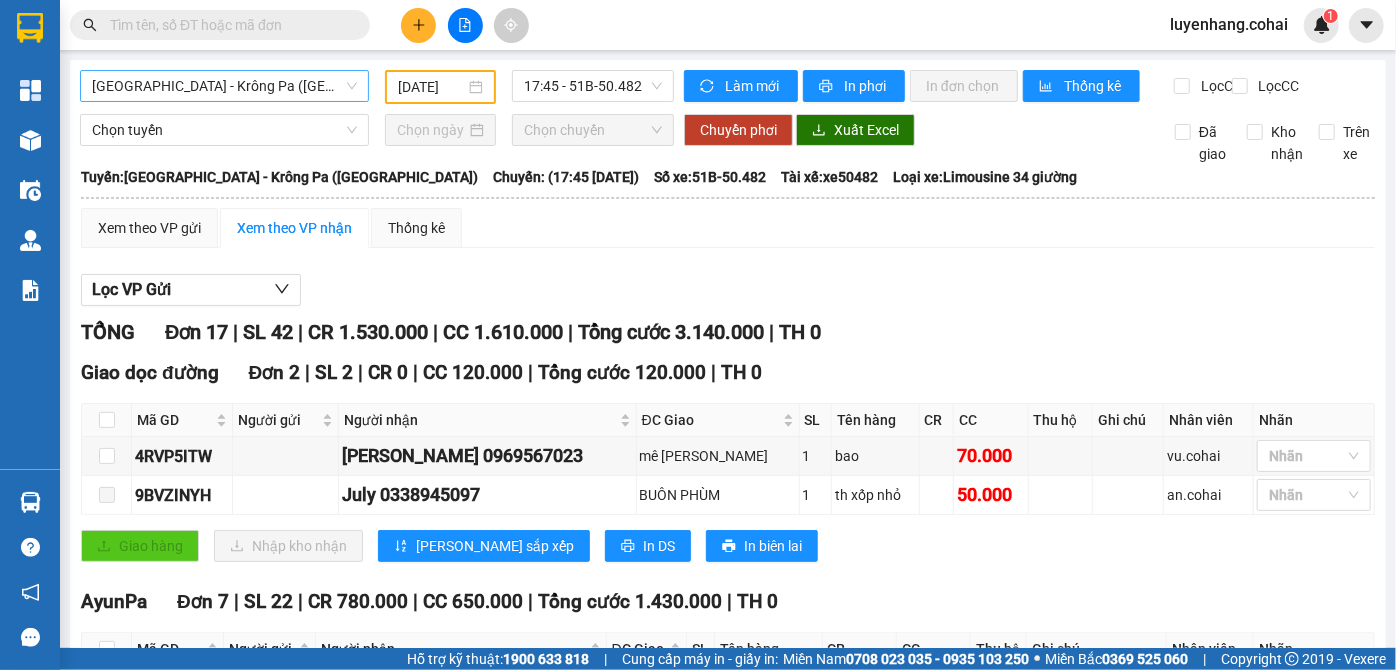 click on "[GEOGRAPHIC_DATA] - Krông Pa ([GEOGRAPHIC_DATA])" at bounding box center (224, 86) 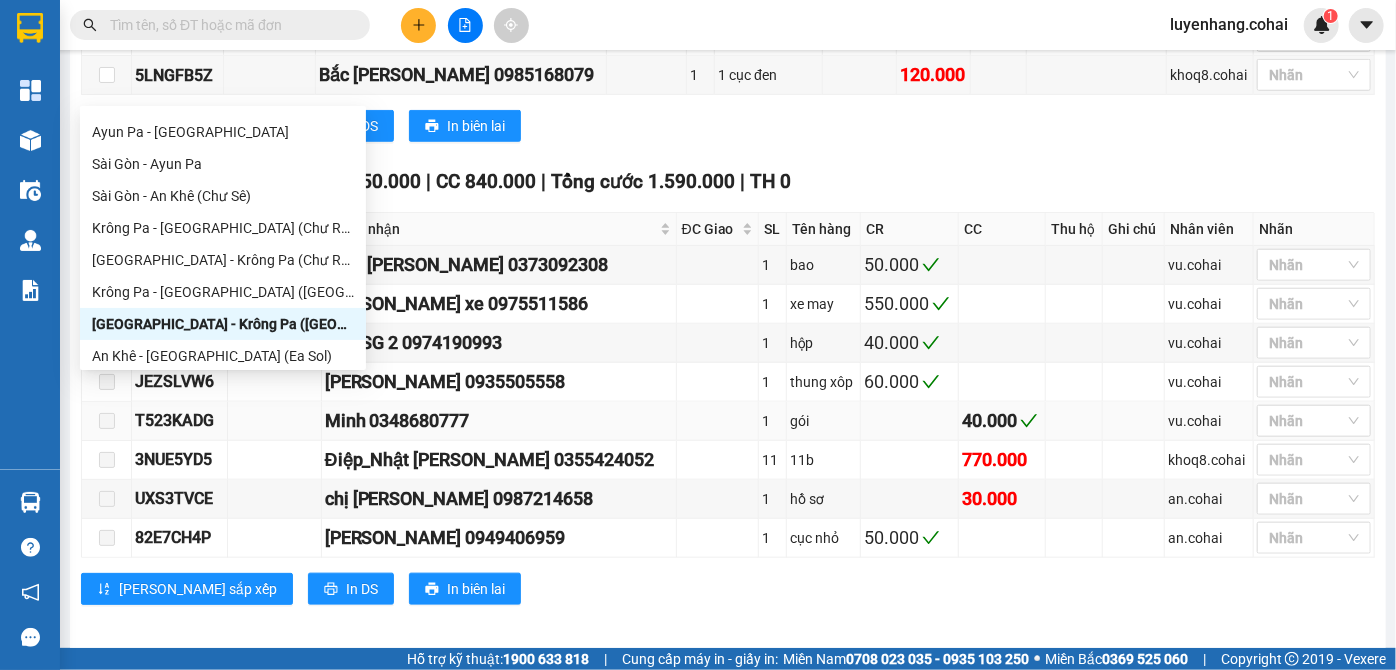 scroll, scrollTop: 854, scrollLeft: 0, axis: vertical 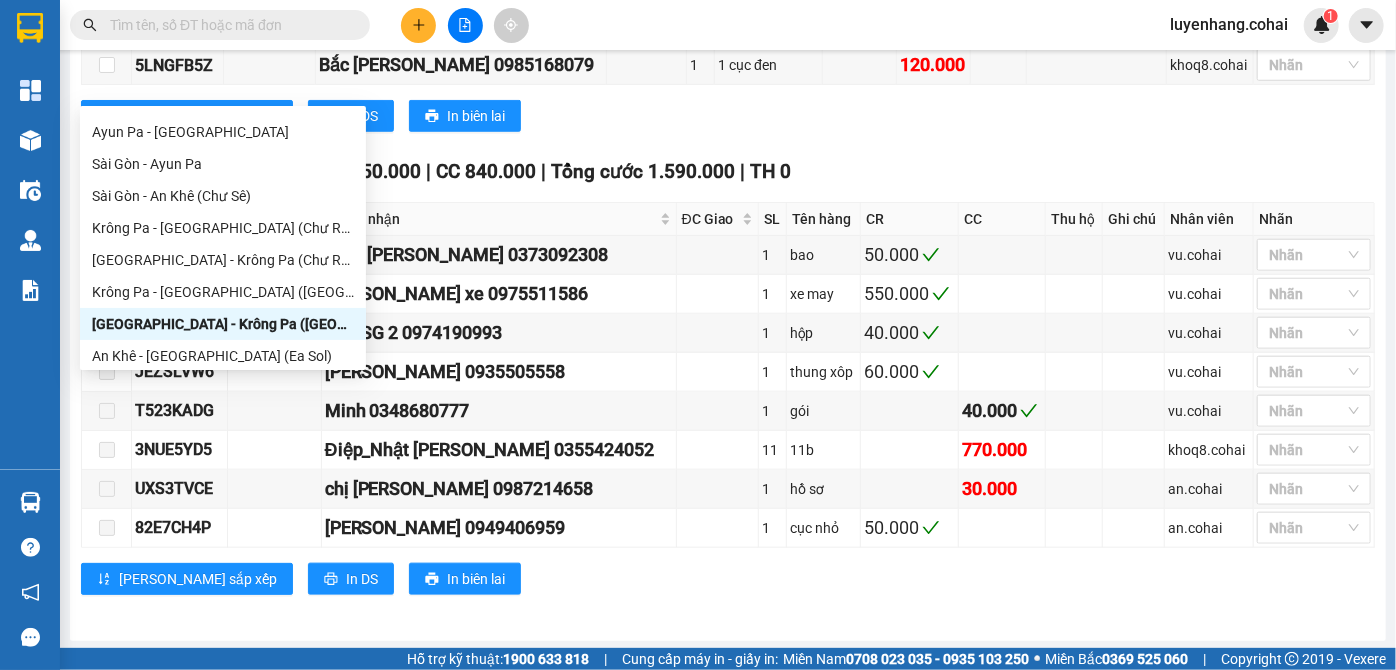click on "[PERSON_NAME]   17 | SL   42 | CR   1.530.000 | CC   1.610.000 | [PERSON_NAME]   3.140.000 | TH   0 Giao dọc đường Đơn   2 | SL   2 | CR   0 | CC   120.000 | [PERSON_NAME]   120.000 | TH   0 Mã GD Người gửi Người [PERSON_NAME] ĐC [PERSON_NAME] Tên hàng CR CC Thu hộ Ghi [PERSON_NAME] [PERSON_NAME] [PERSON_NAME]                             4RVP5ITW   [PERSON_NAME] 0969567023 mê [PERSON_NAME] 1 bao 70.000 vu.cohai   [PERSON_NAME] 9BVZINYH   July 0338945097 BUÔN PHÙM 1 th xốp nhỏ 50.000 an.cohai   [PERSON_NAME] hàng Nhập kho [PERSON_NAME] sắp xếp In DS In biên lai Cô Hai   [PHONE_NUMBER]   [GEOGRAPHIC_DATA][PERSON_NAME], [PERSON_NAME] 8 [PERSON_NAME] HÀNG [PERSON_NAME]  -  09:59 [DATE] [PERSON_NAME]:  [GEOGRAPHIC_DATA] - [GEOGRAPHIC_DATA] ([GEOGRAPHIC_DATA]) [GEOGRAPHIC_DATA]:   (17:45 [DATE]) Tài xế:  xe50482   Số xe:  51B-50.482   [PERSON_NAME] xe:  Limousine 34 giường Mã GD Người gửi Người [PERSON_NAME] ĐC [PERSON_NAME] Tên hàng CR CC Thu hộ Ghi [PERSON_NAME] [PERSON_NAME] Ký [PERSON_NAME] dọc đường Đơn   2 | SL   2 | CR   0 | CC   120.000 | [PERSON_NAME]" at bounding box center [728, 41] 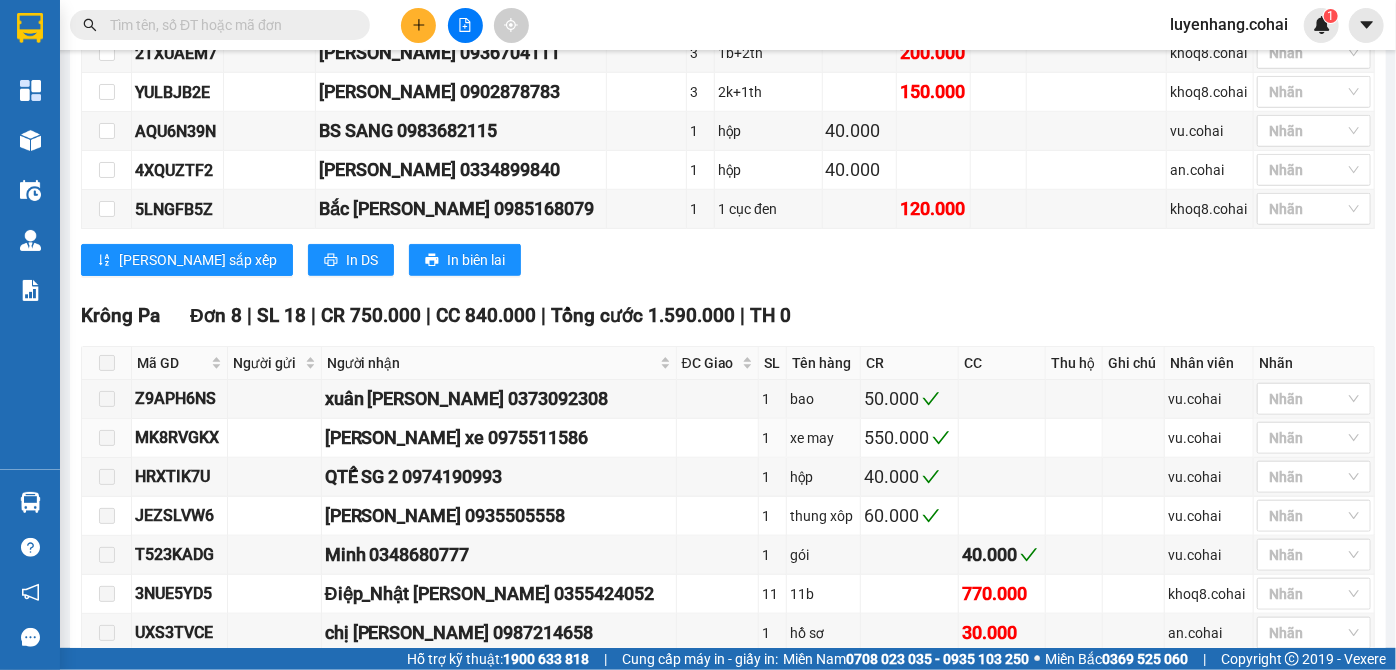 scroll, scrollTop: 400, scrollLeft: 0, axis: vertical 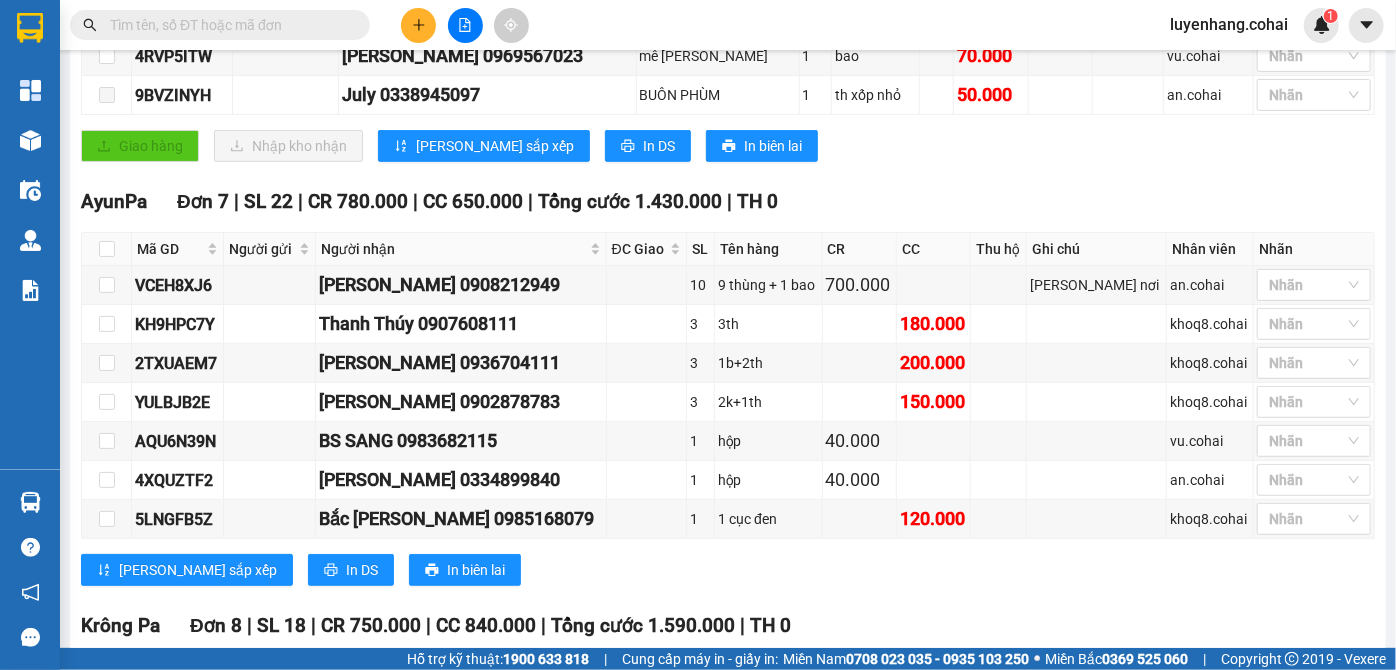 click at bounding box center [228, 25] 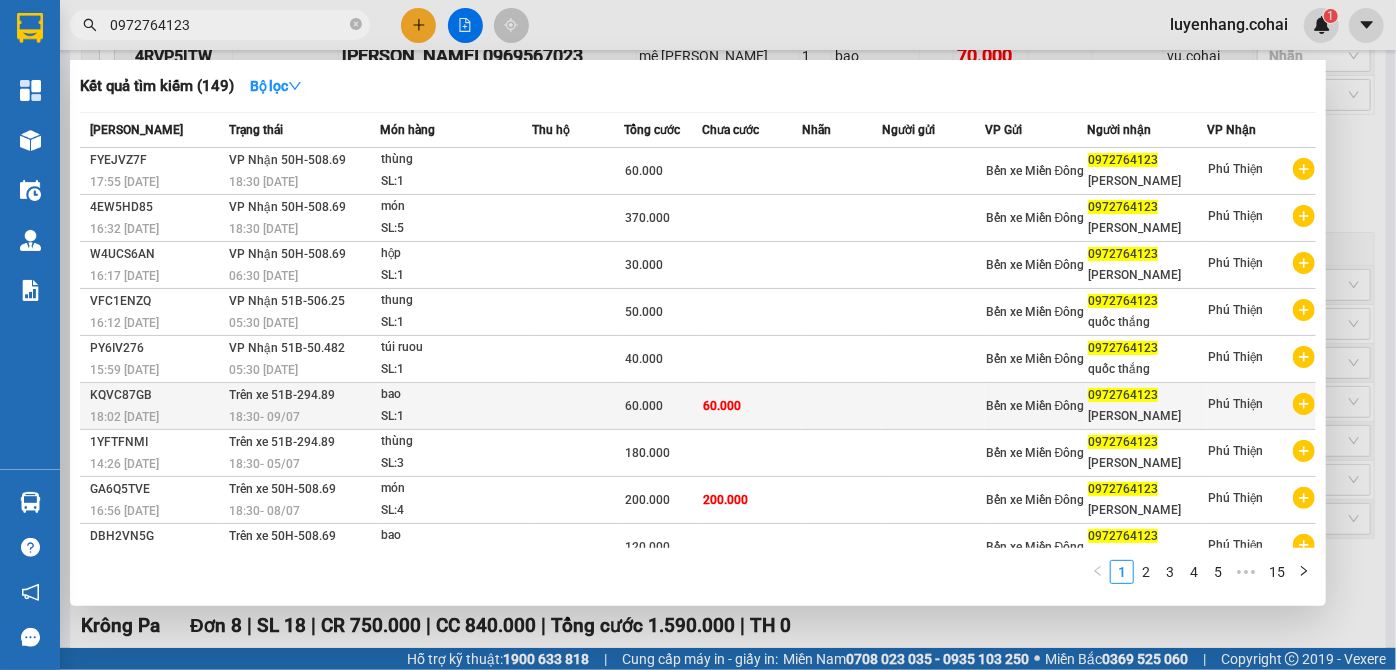 scroll, scrollTop: 61, scrollLeft: 0, axis: vertical 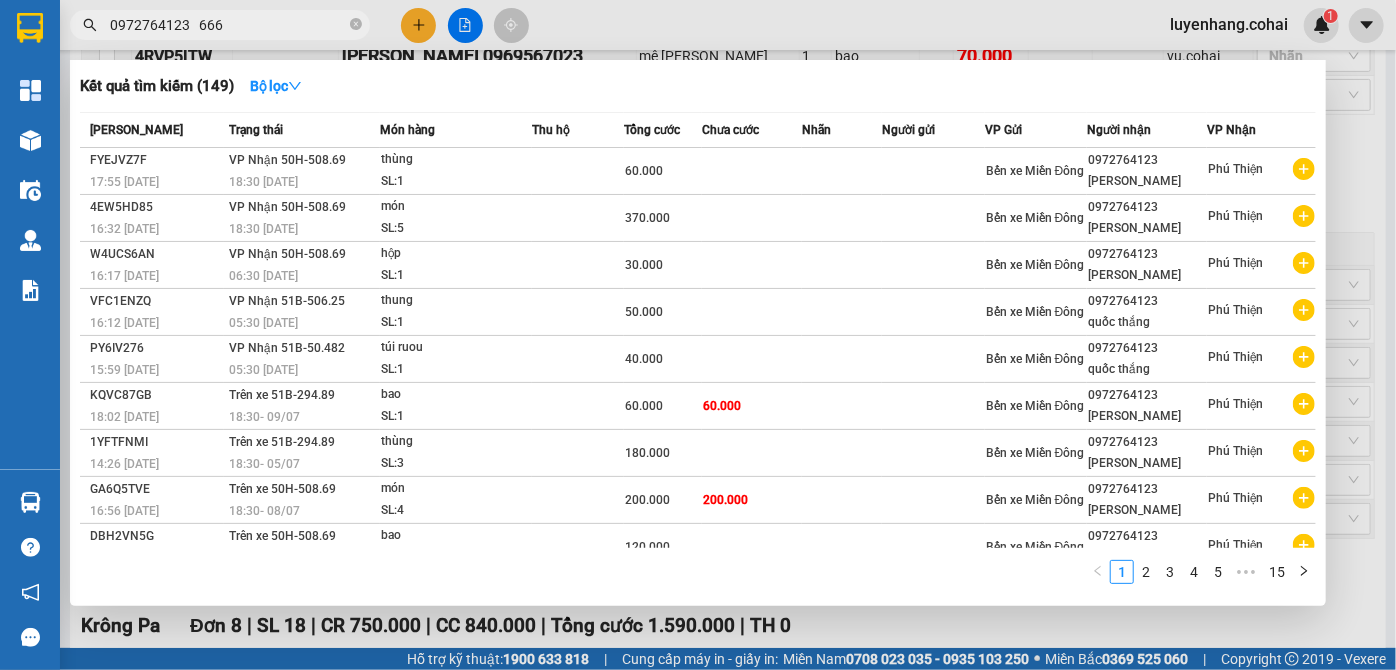 type on "0972764123   6666" 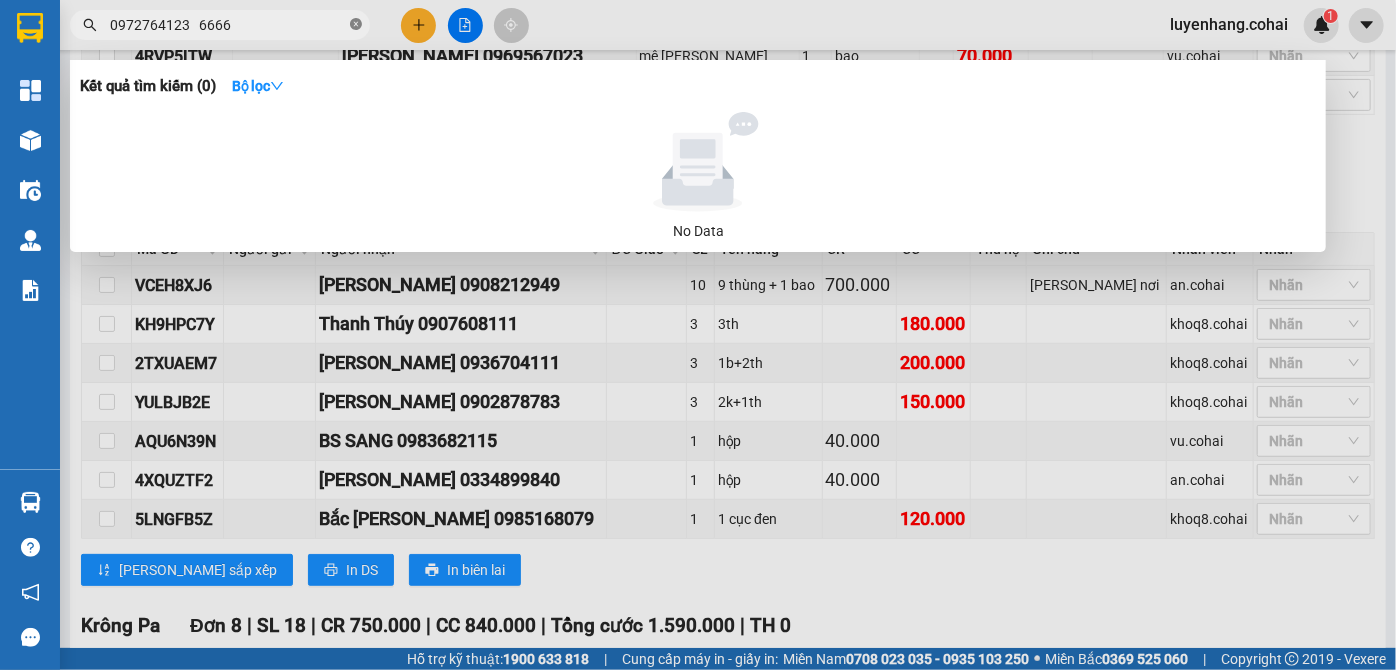 click 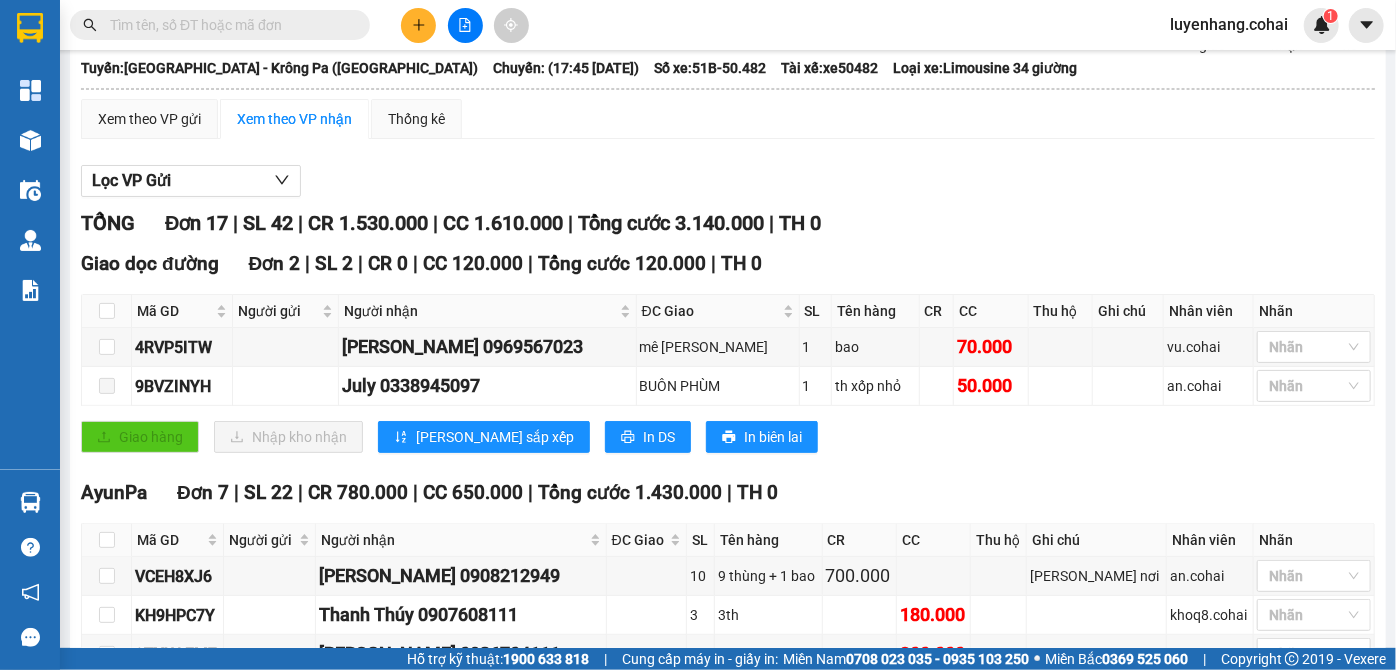 scroll, scrollTop: 0, scrollLeft: 0, axis: both 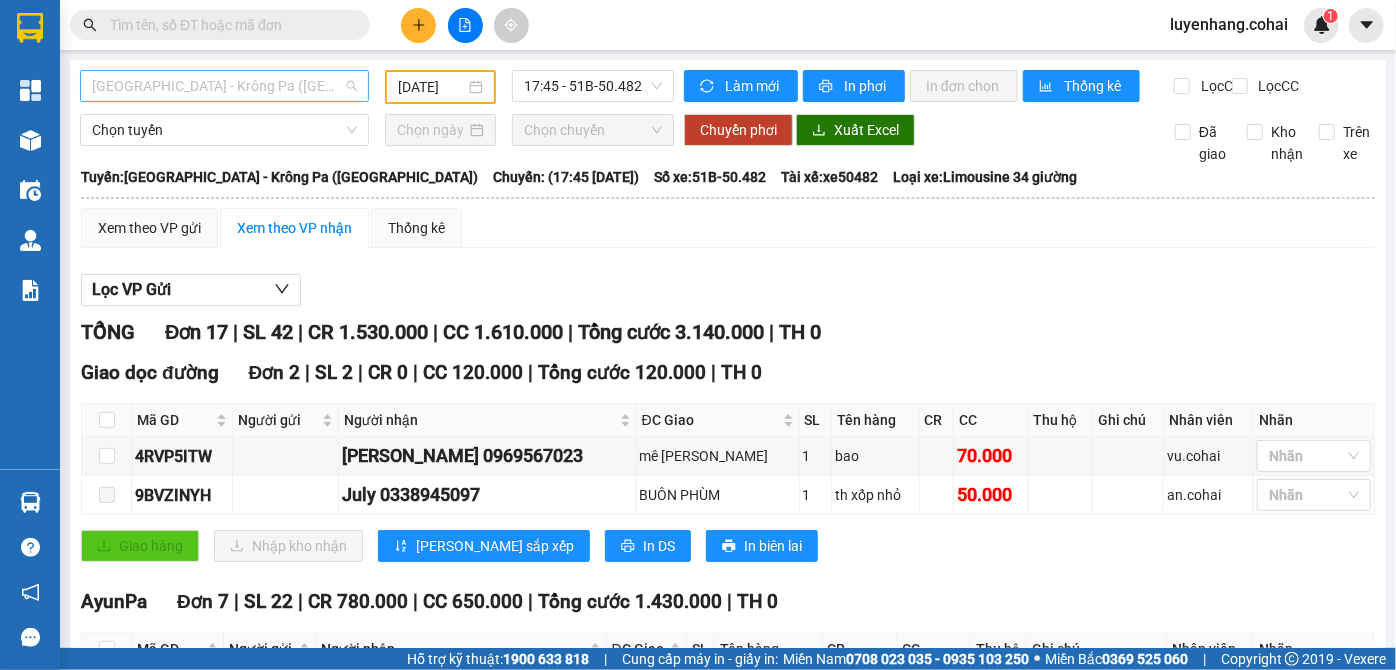 click on "[GEOGRAPHIC_DATA] - Krông Pa ([GEOGRAPHIC_DATA])" at bounding box center (224, 86) 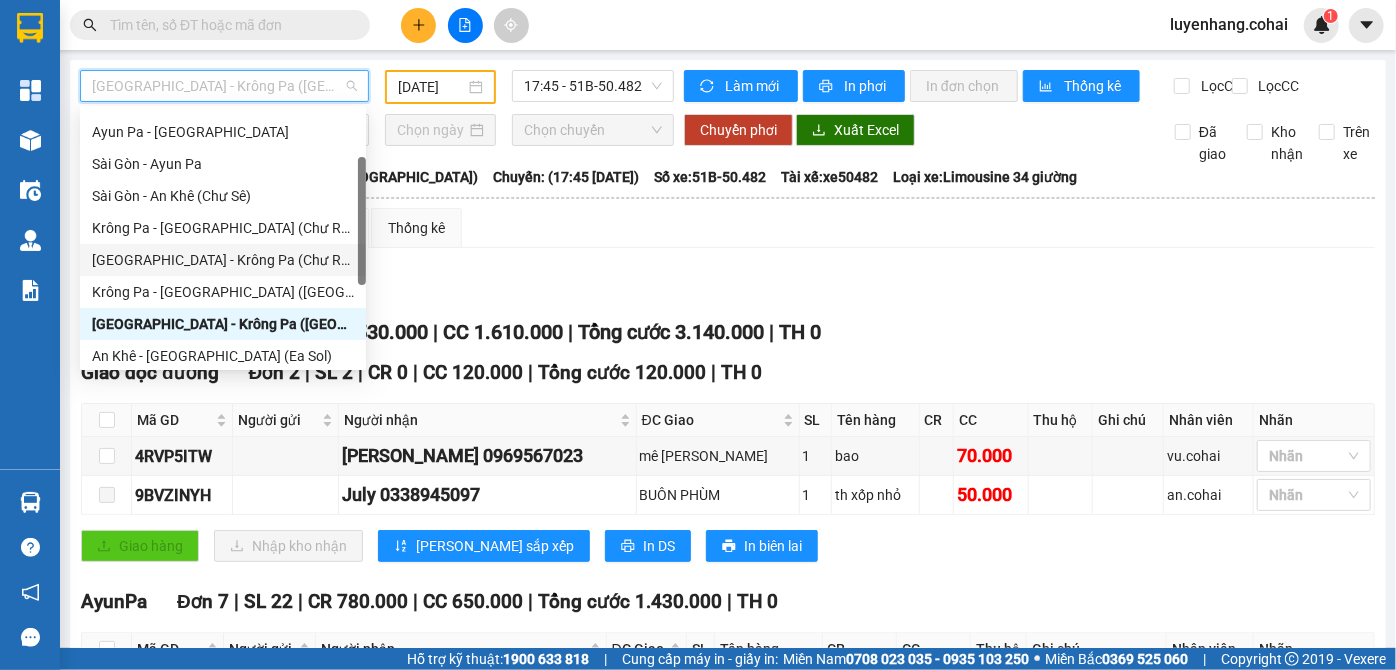 scroll, scrollTop: 288, scrollLeft: 0, axis: vertical 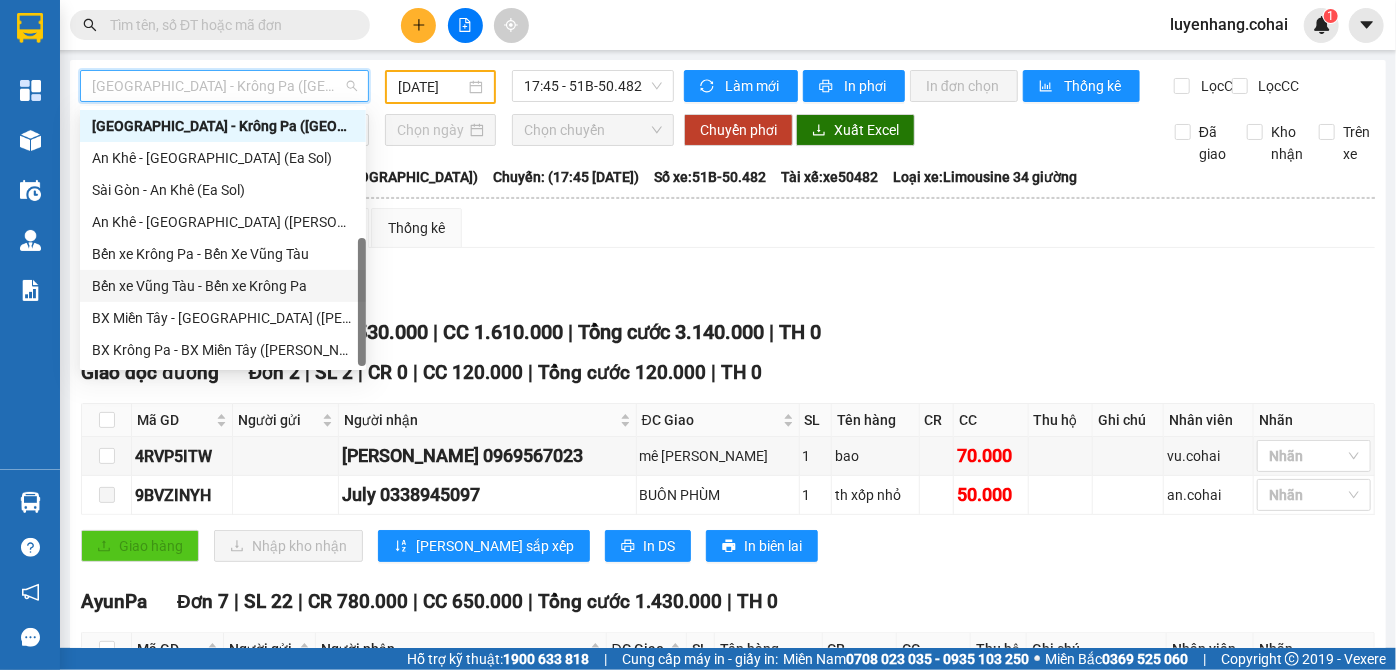click on "Bến xe Vũng Tàu - Bến xe Krông Pa" at bounding box center (223, 286) 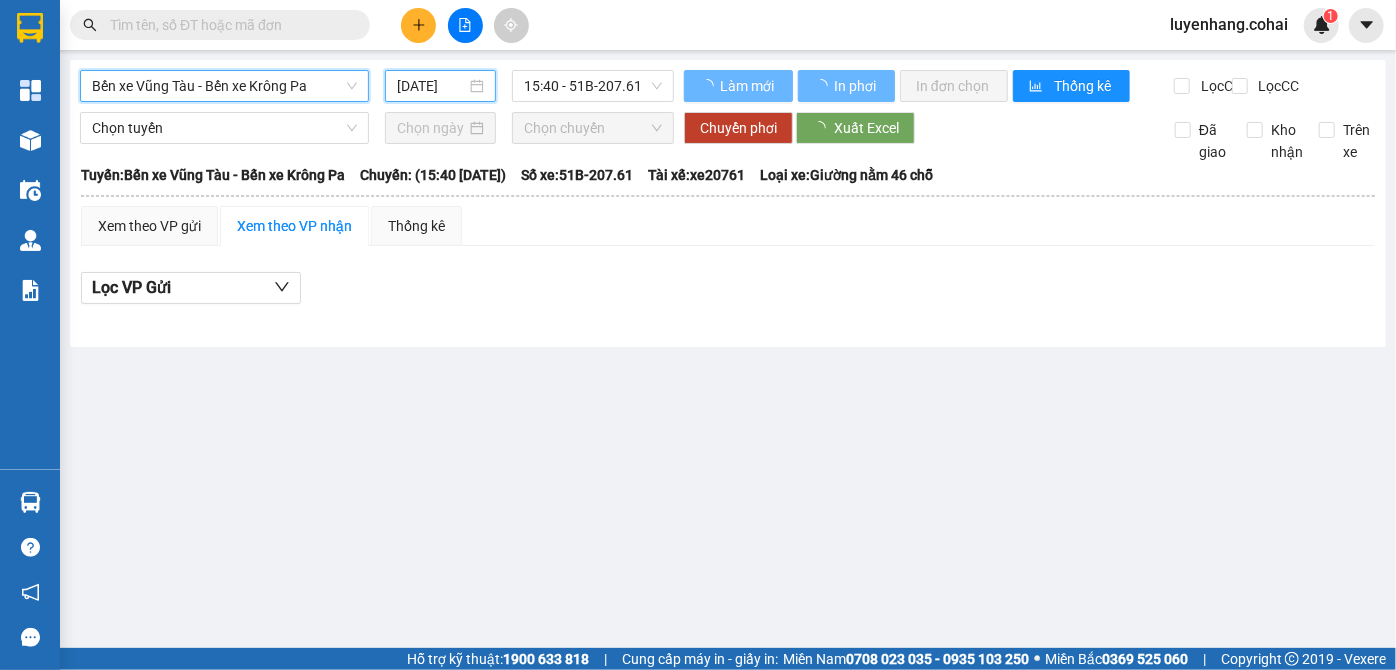 click on "[DATE]" at bounding box center [431, 86] 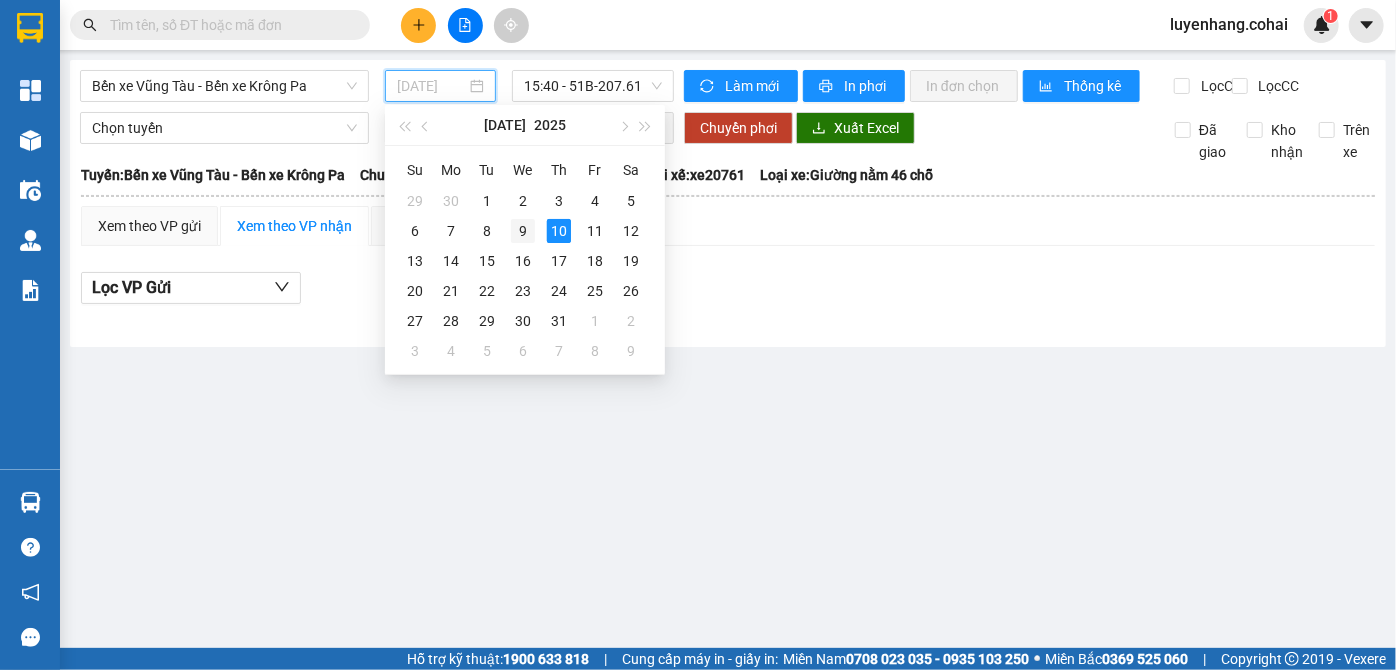 click on "9" at bounding box center [523, 231] 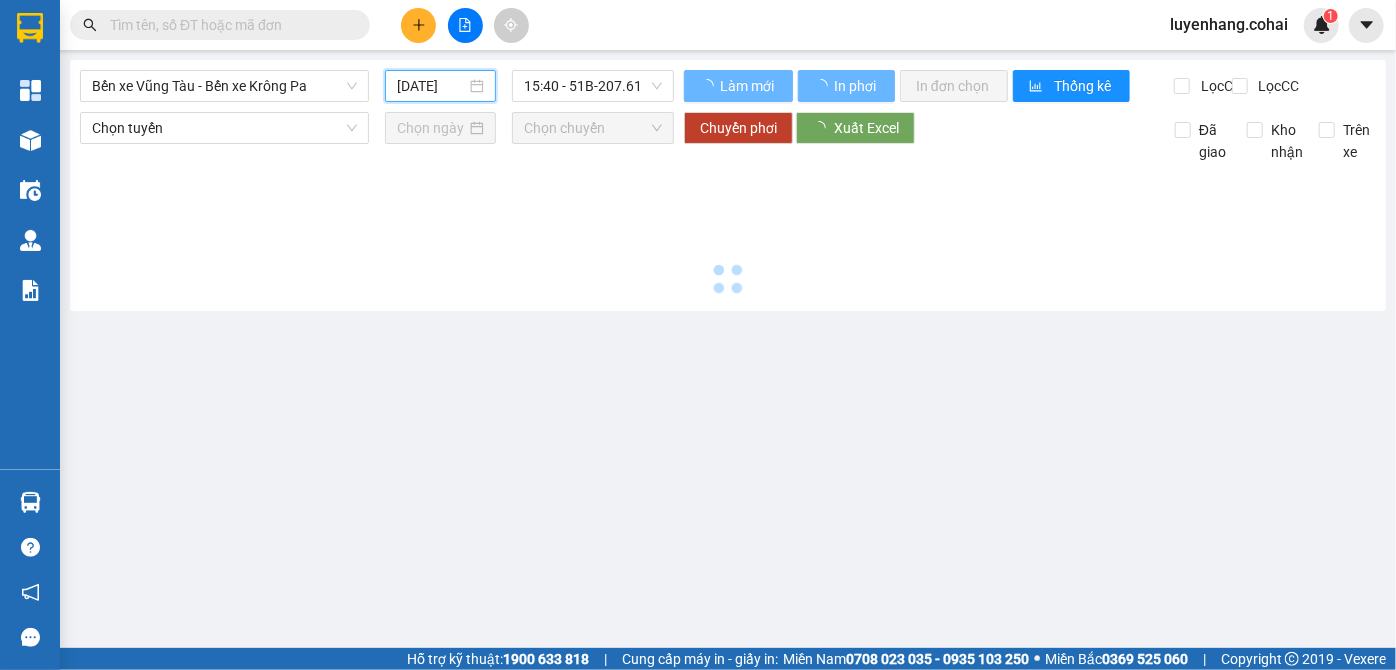 type on "[DATE]" 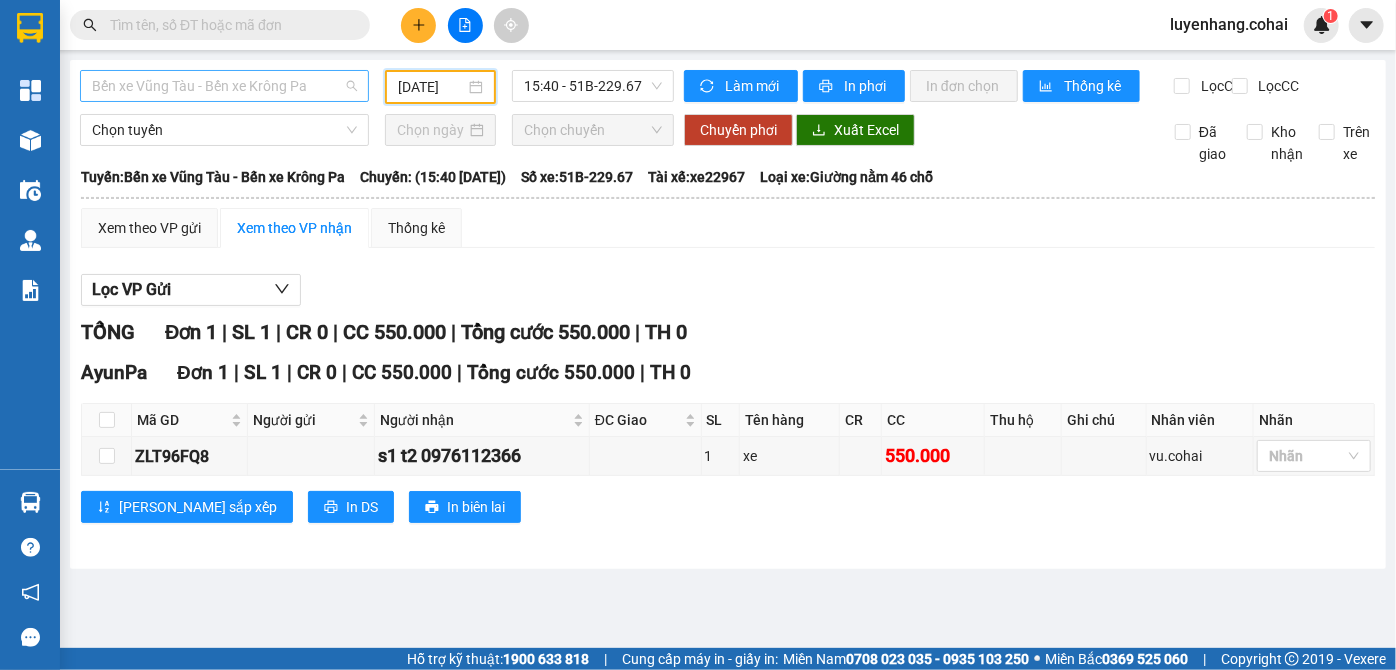 click on "Bến xe Vũng Tàu - Bến xe Krông Pa" at bounding box center (224, 86) 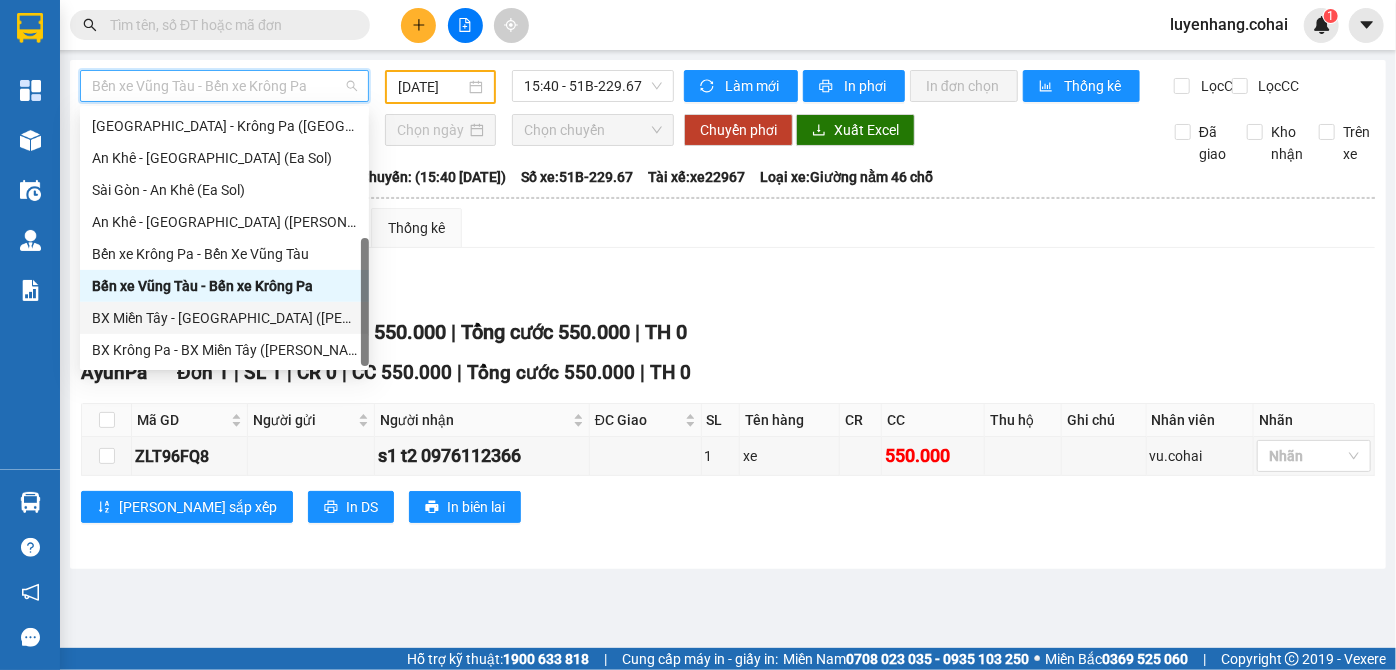 click on "BX Miền Tây - [GEOGRAPHIC_DATA] ([PERSON_NAME] - [PERSON_NAME][GEOGRAPHIC_DATA])" at bounding box center (224, 318) 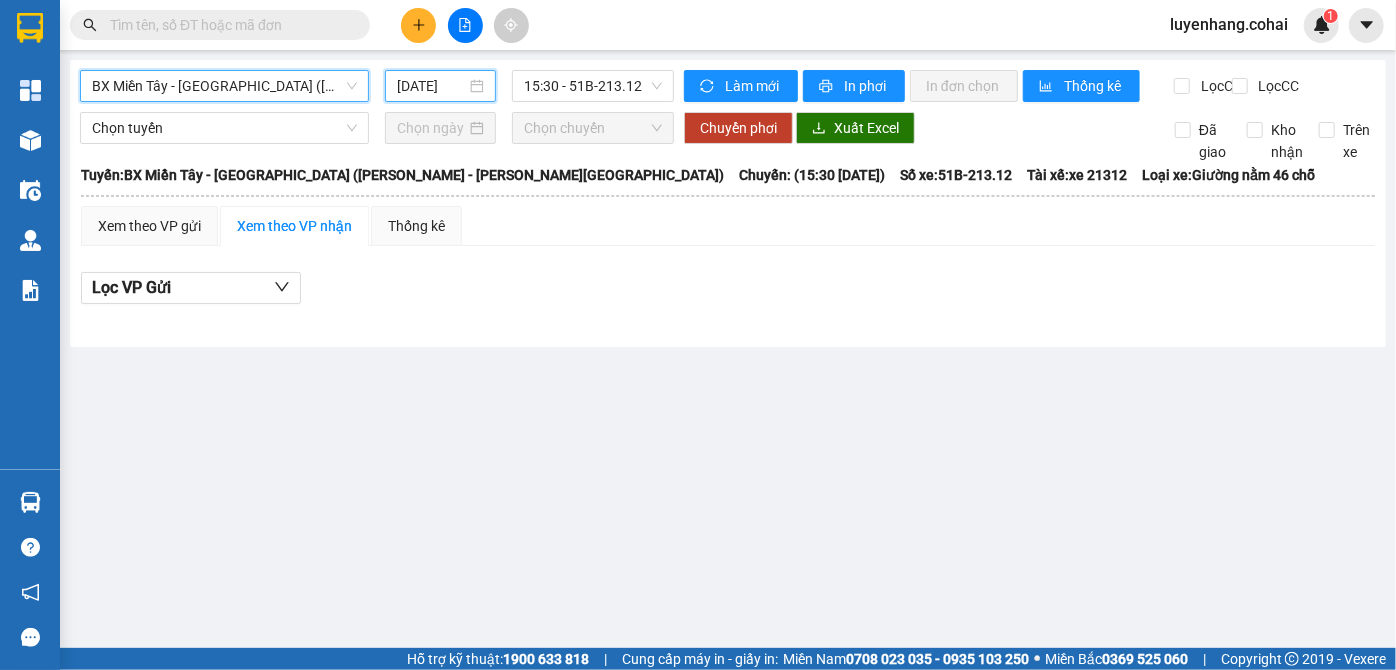click on "[DATE]" at bounding box center (431, 86) 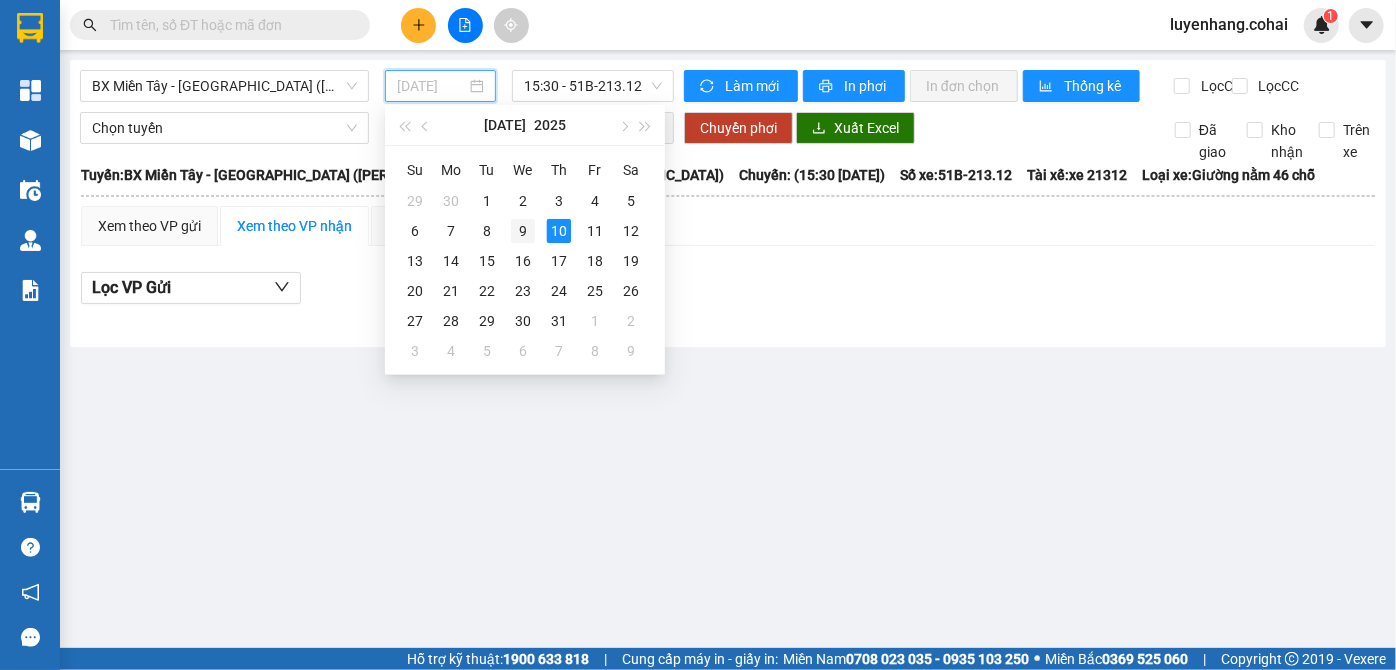 click on "9" at bounding box center [523, 231] 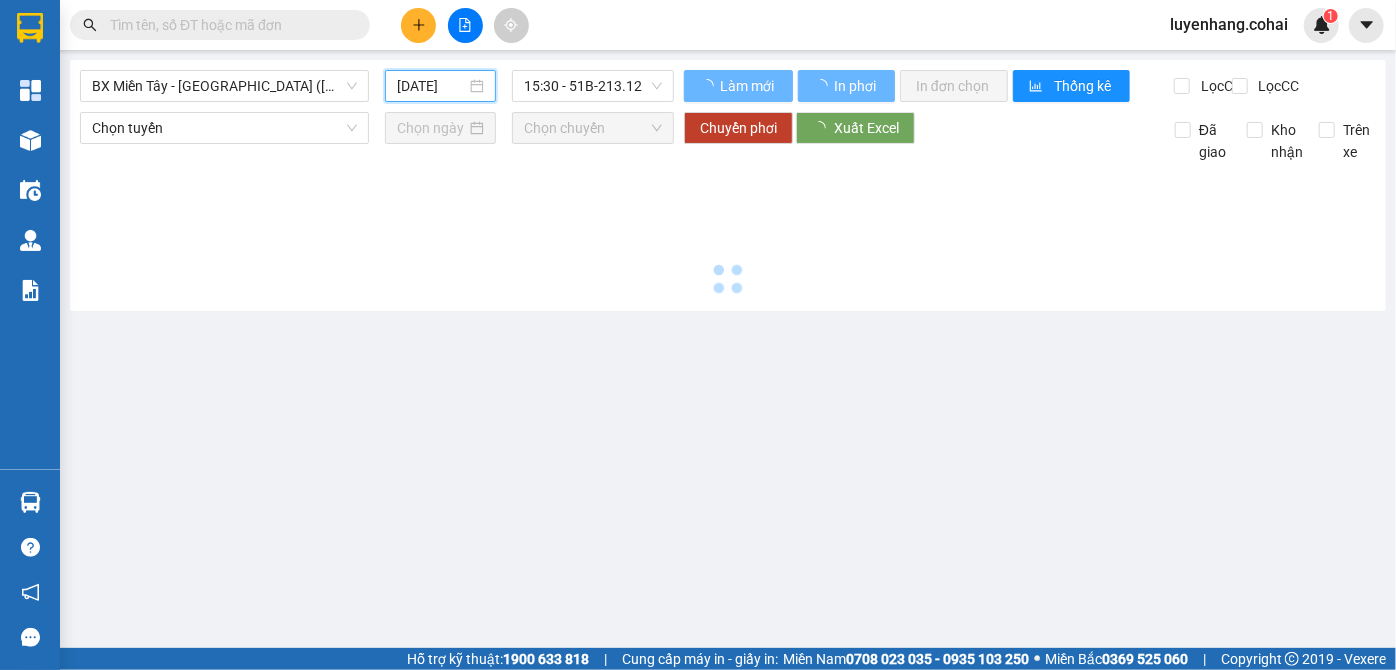 type on "[DATE]" 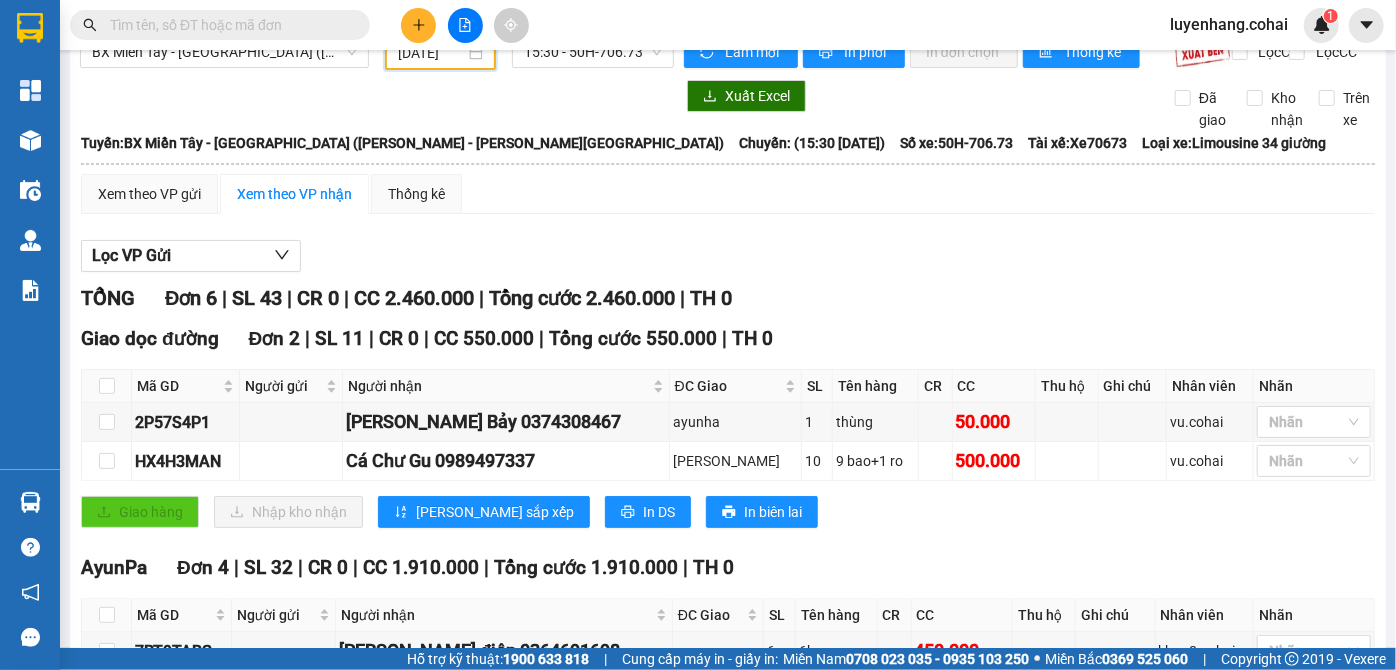 scroll, scrollTop: 0, scrollLeft: 0, axis: both 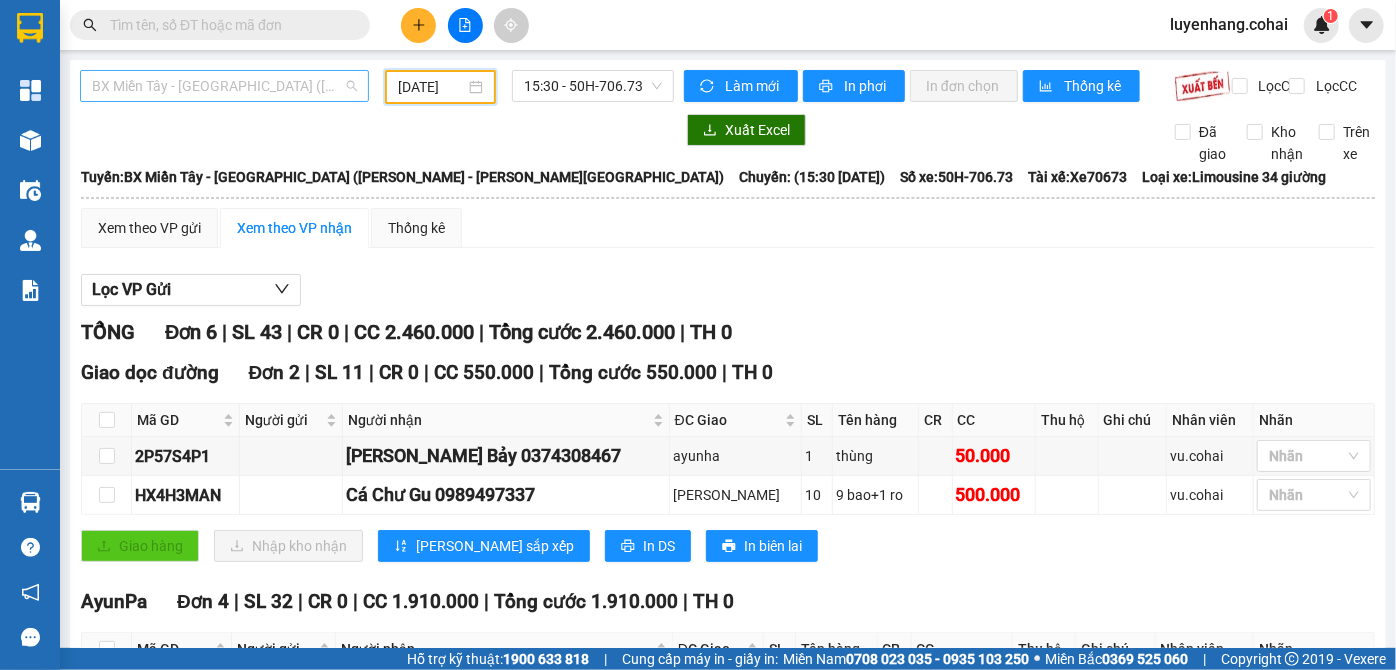 click on "BX Miền Tây - [GEOGRAPHIC_DATA] ([PERSON_NAME] - [PERSON_NAME][GEOGRAPHIC_DATA])" at bounding box center (224, 86) 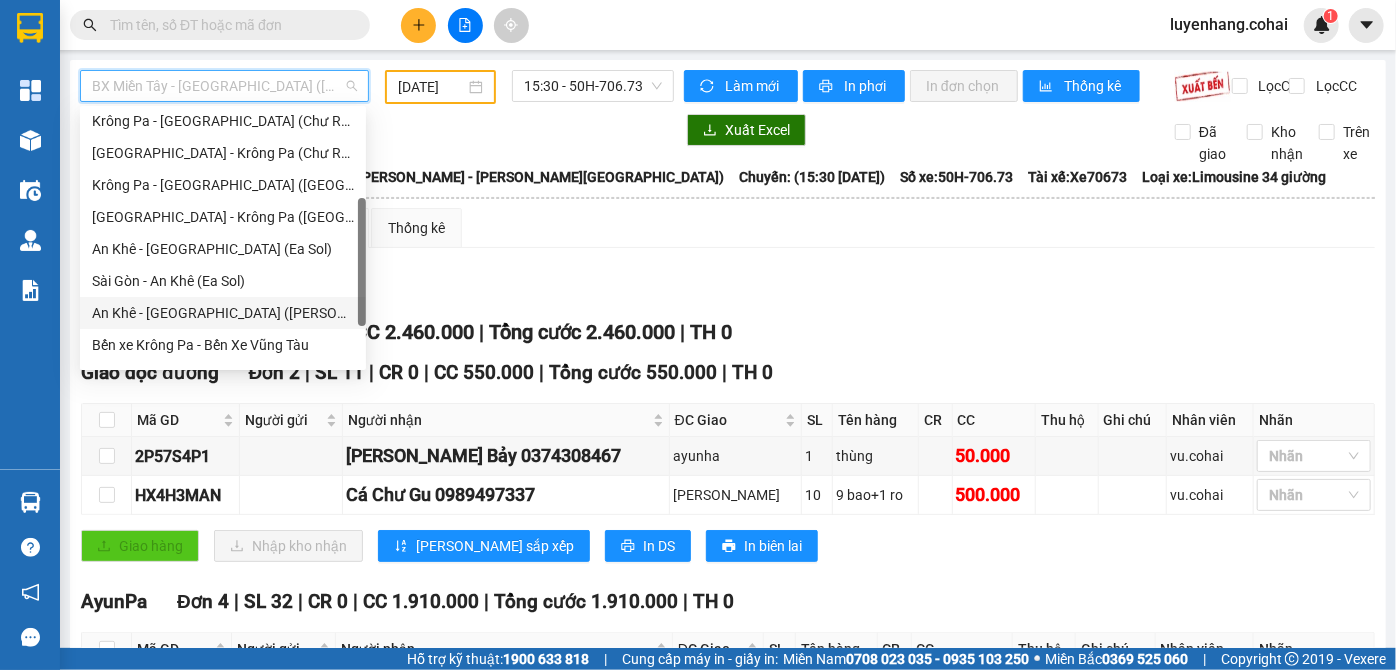 scroll, scrollTop: 106, scrollLeft: 0, axis: vertical 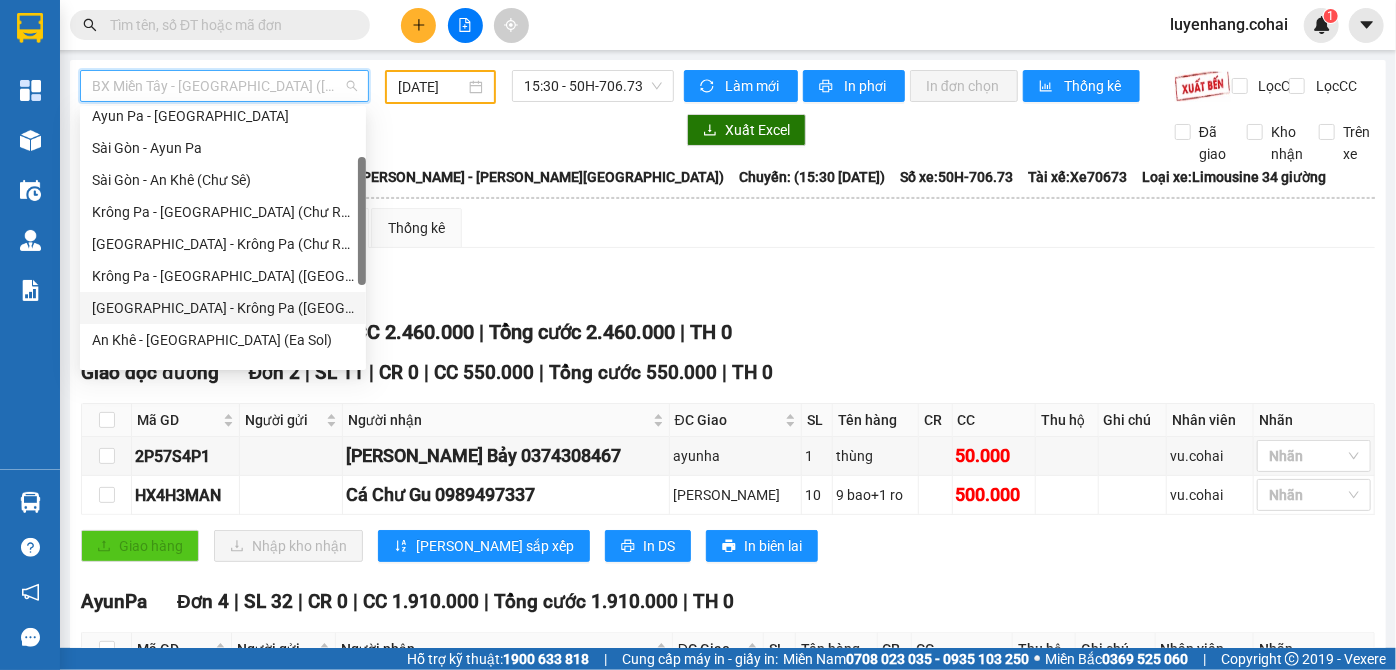 click on "[GEOGRAPHIC_DATA] - Krông Pa ([GEOGRAPHIC_DATA])" at bounding box center (223, 308) 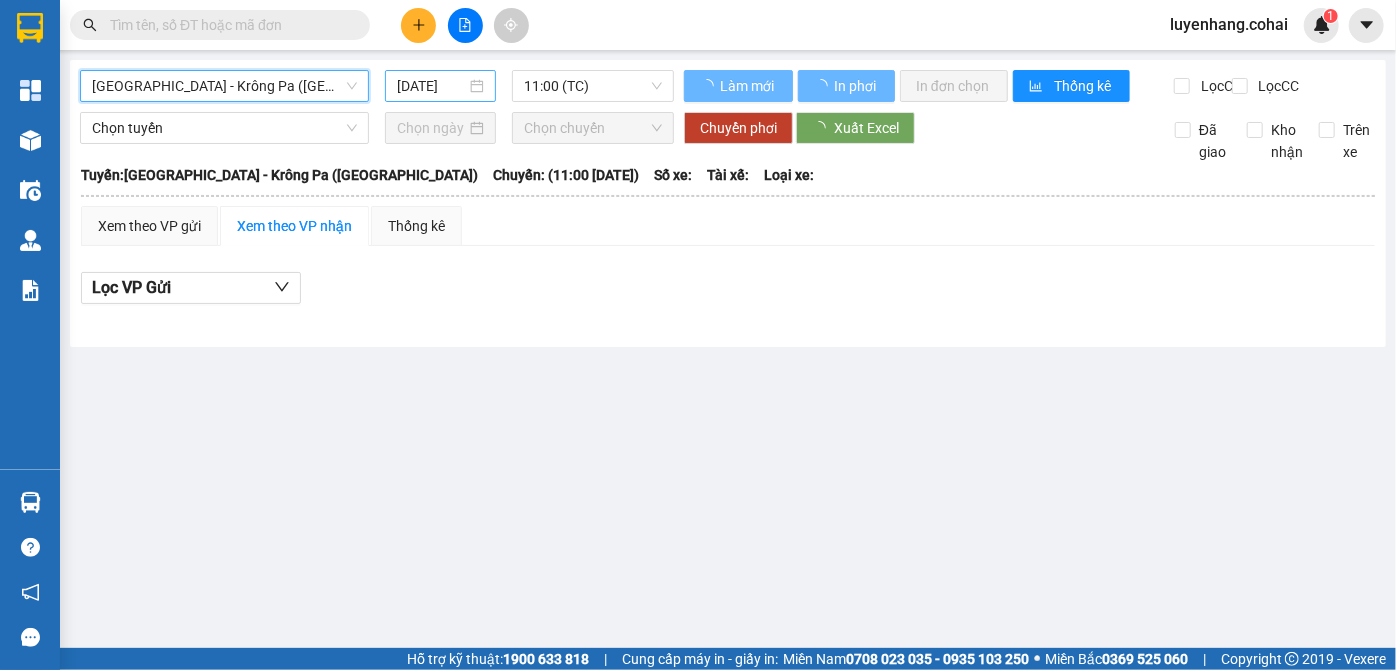 click on "[DATE]" at bounding box center [431, 86] 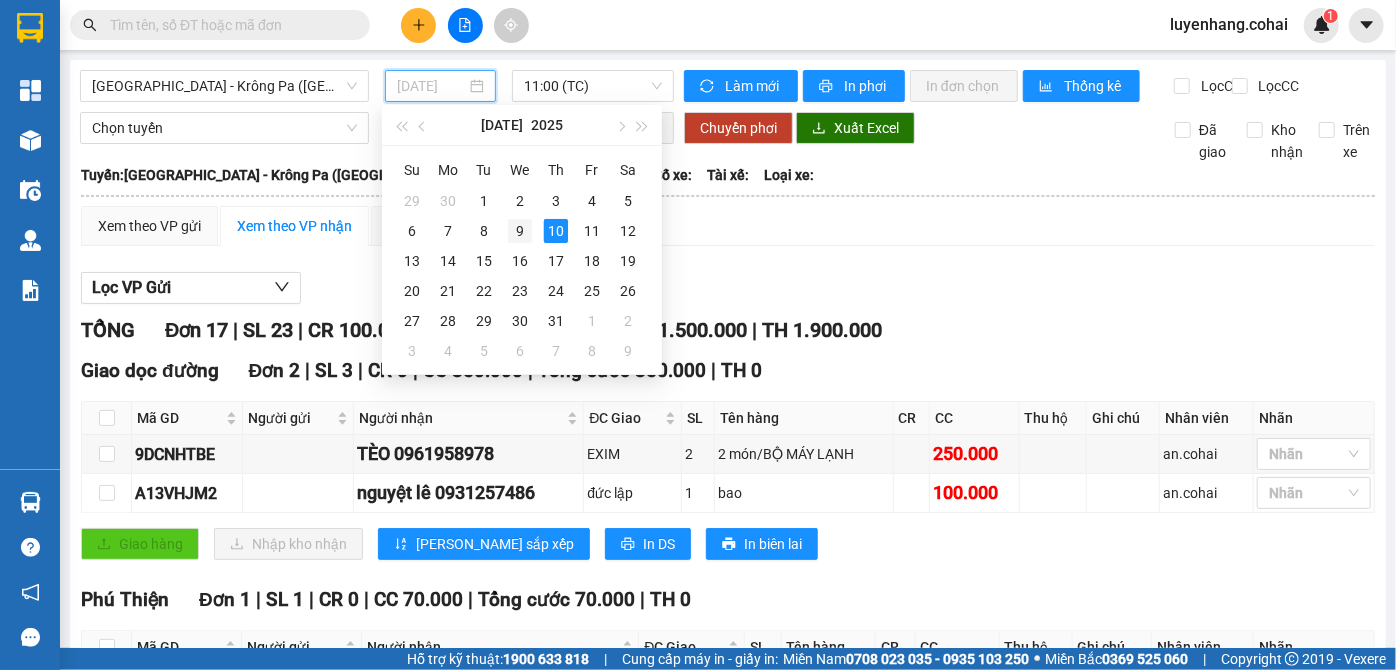 click on "9" at bounding box center [520, 231] 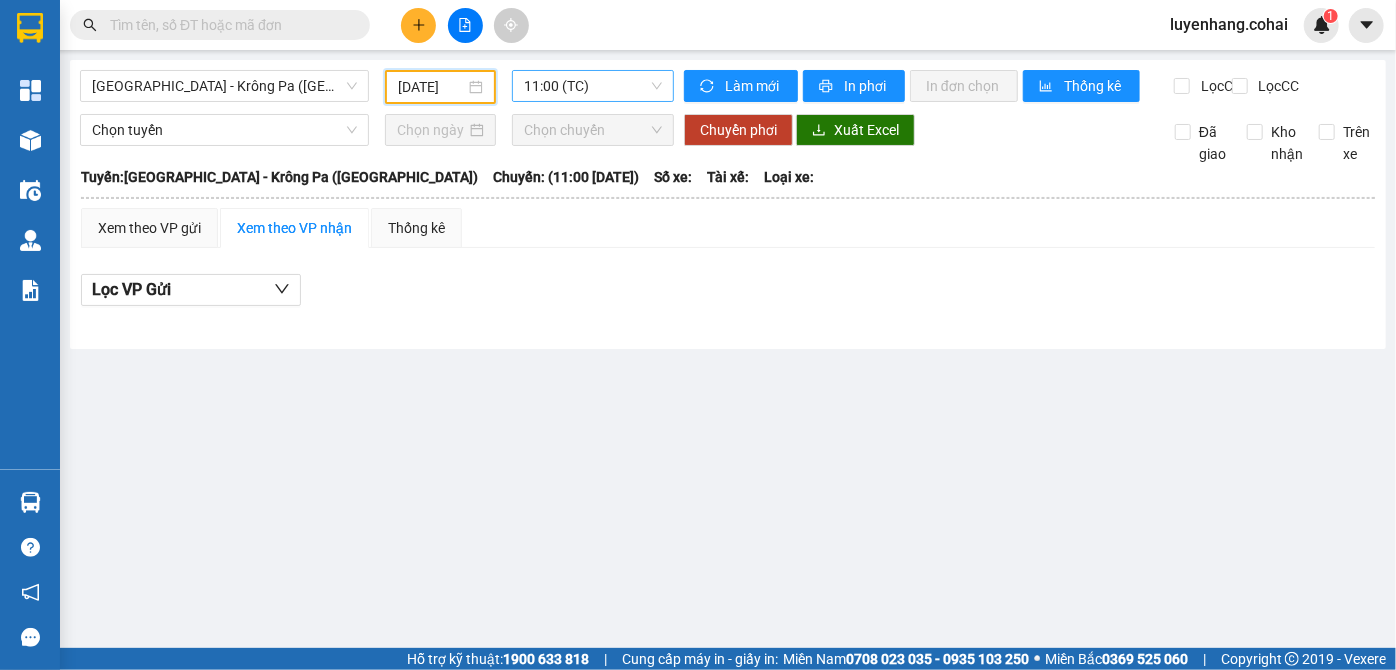 click on "11:00   (TC)" at bounding box center (593, 86) 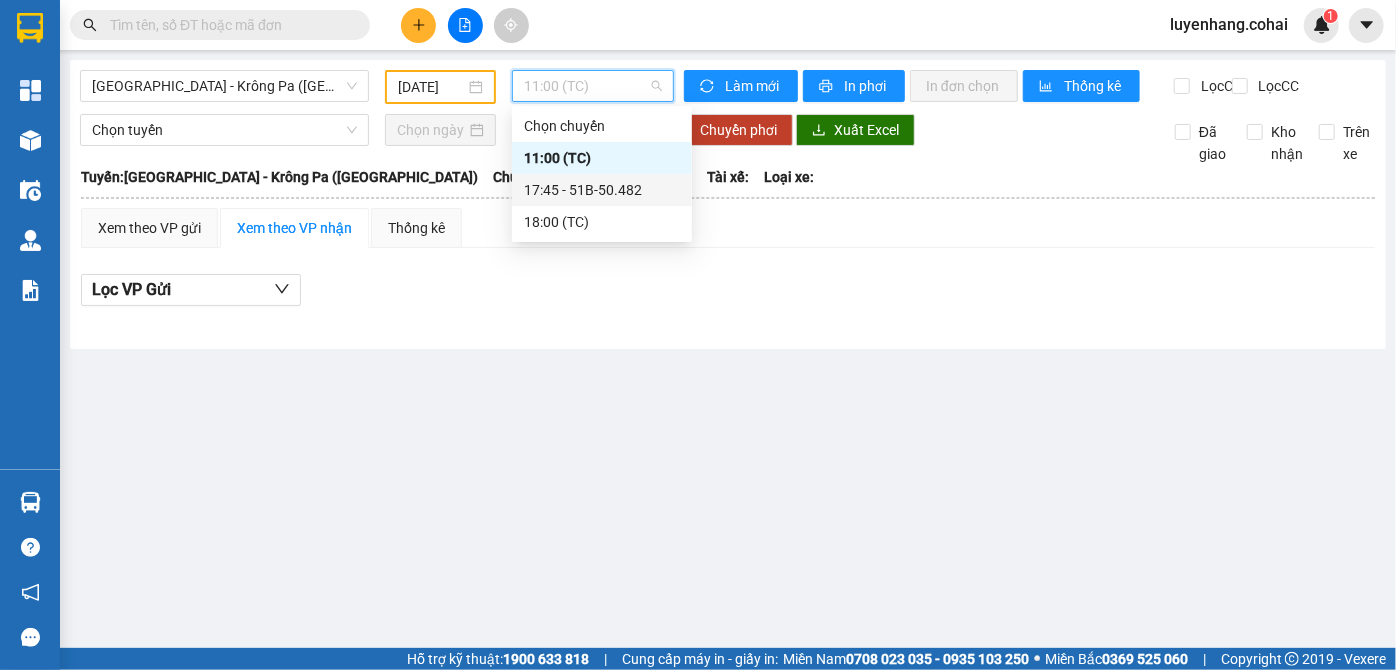click on "17:45     - 51B-50.482" at bounding box center (602, 190) 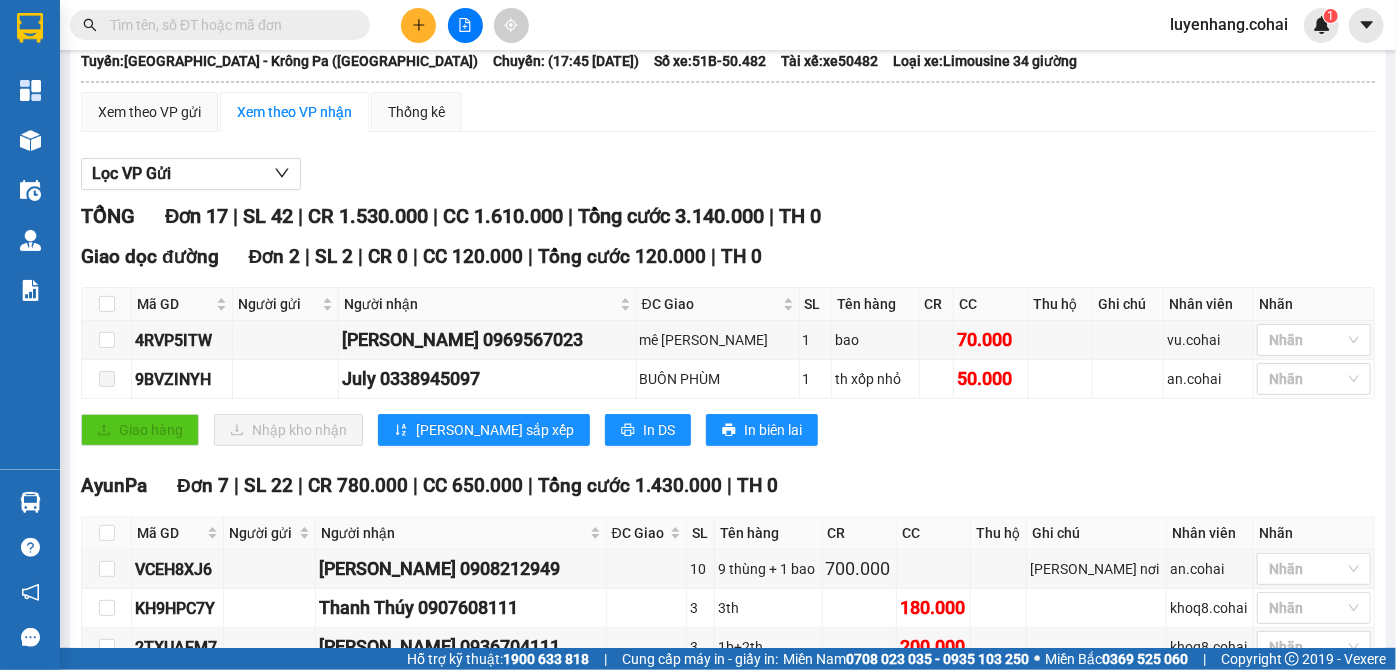 scroll, scrollTop: 0, scrollLeft: 0, axis: both 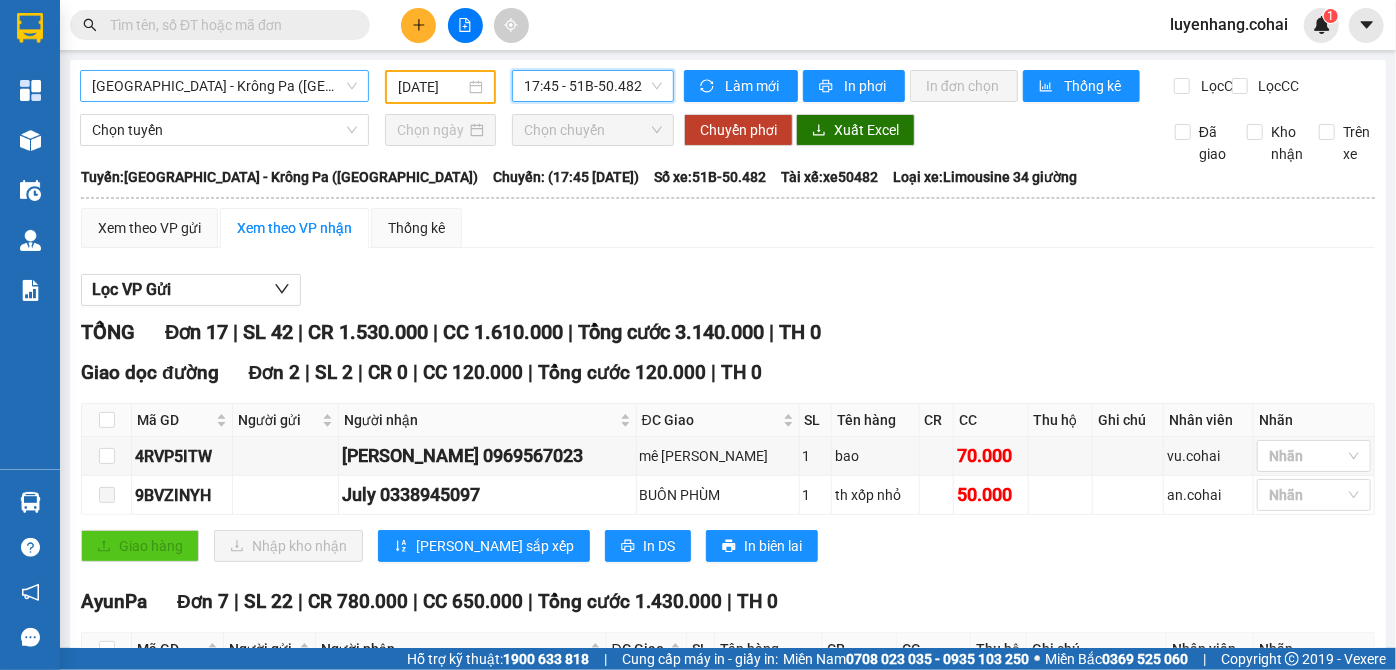 click on "[GEOGRAPHIC_DATA] - Krông Pa ([GEOGRAPHIC_DATA])" at bounding box center [224, 86] 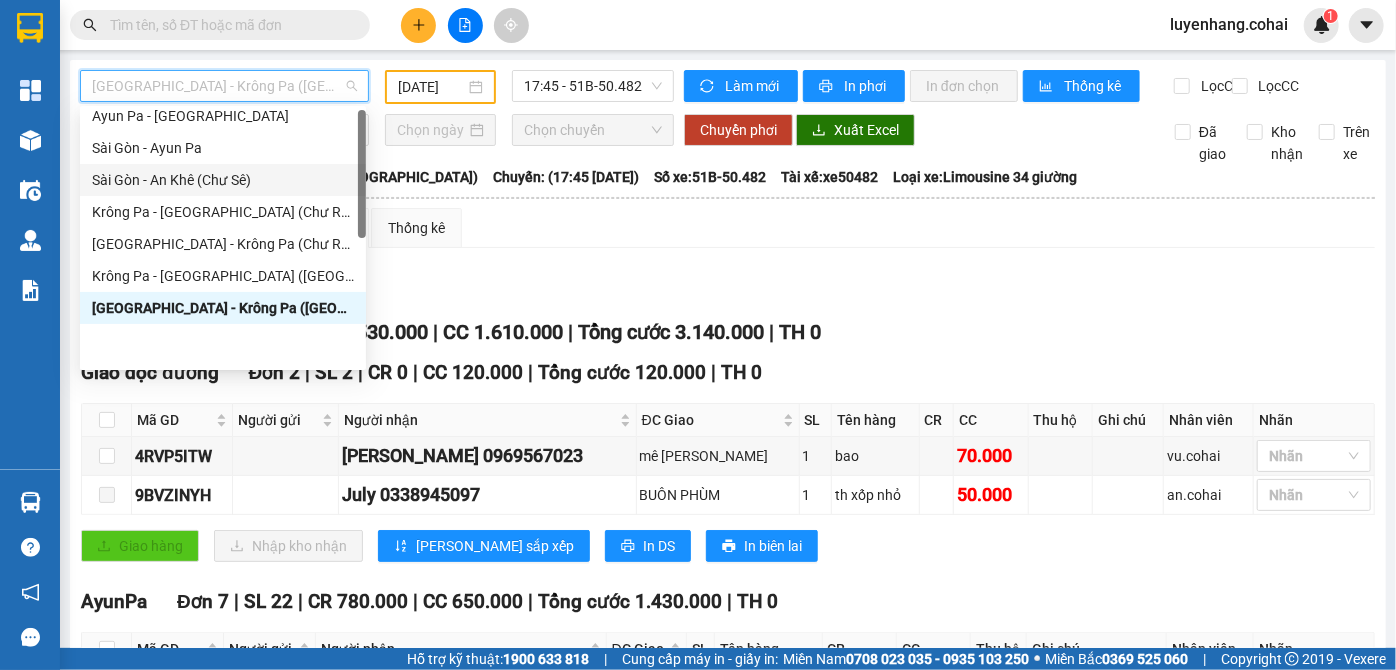 scroll, scrollTop: 0, scrollLeft: 0, axis: both 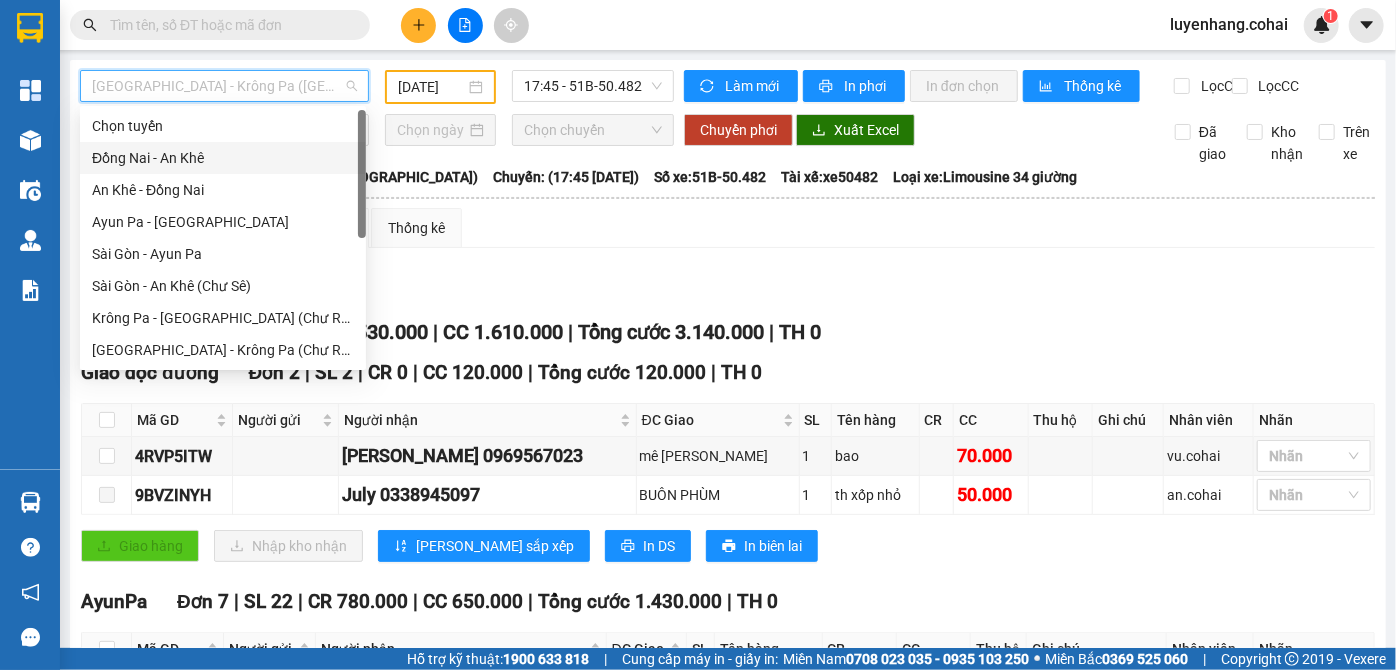 drag, startPoint x: 223, startPoint y: 159, endPoint x: 379, endPoint y: 111, distance: 163.21765 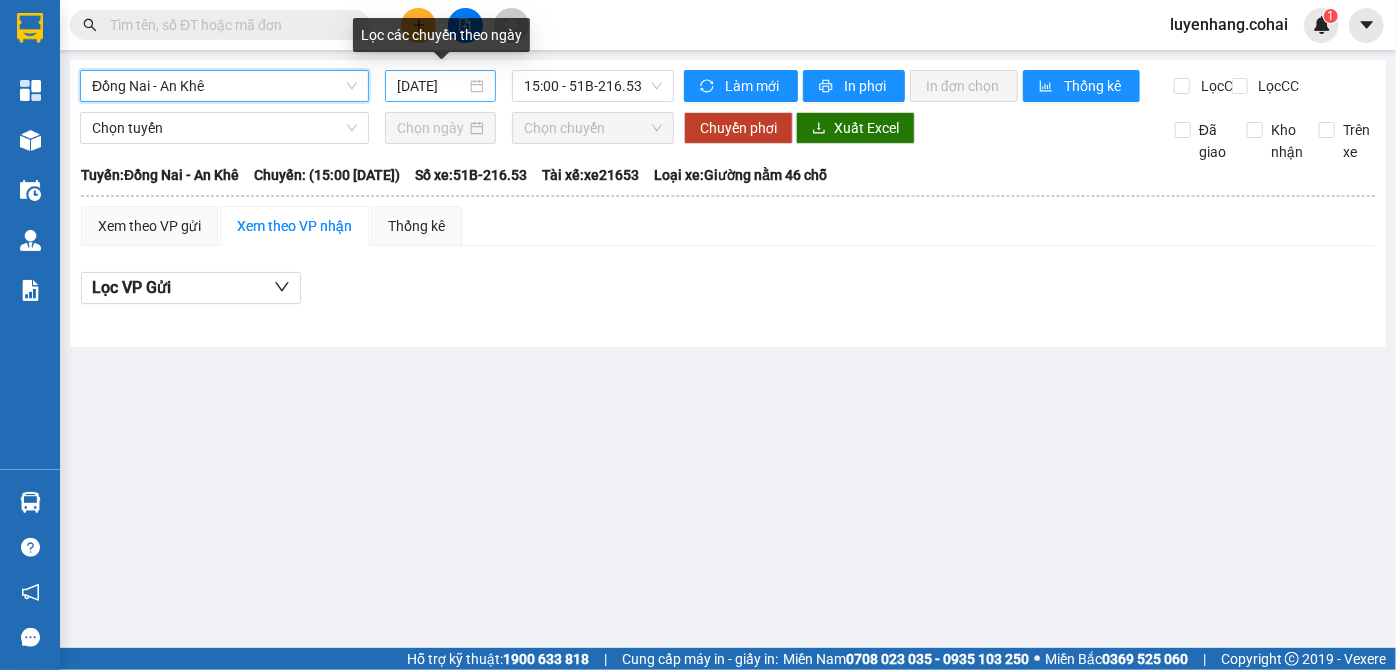click on "[DATE]" at bounding box center [431, 86] 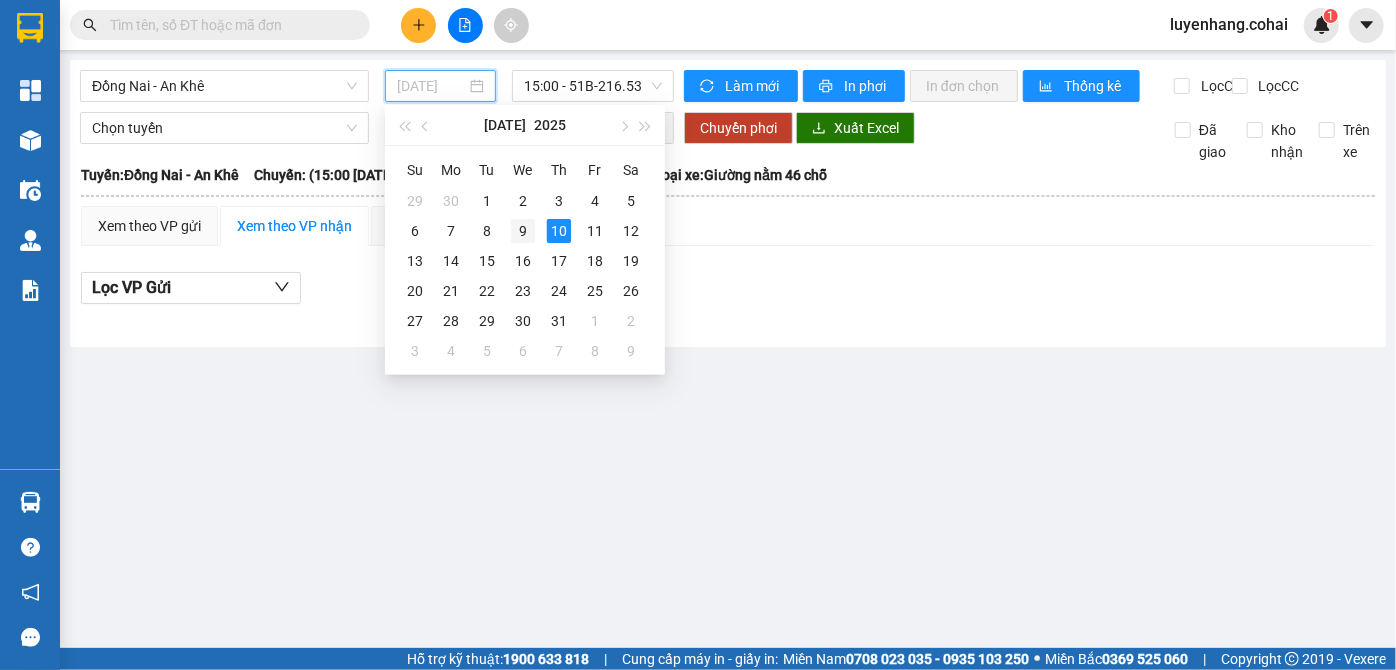 click on "9" at bounding box center (523, 231) 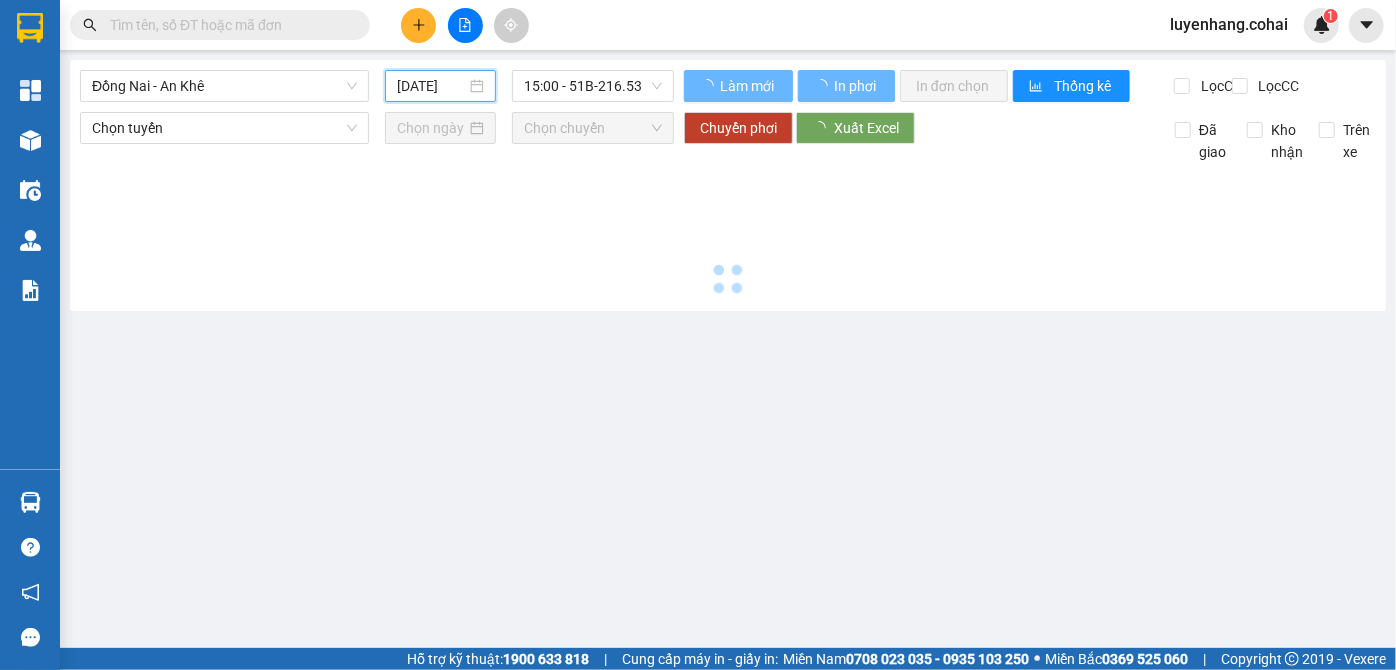 type on "[DATE]" 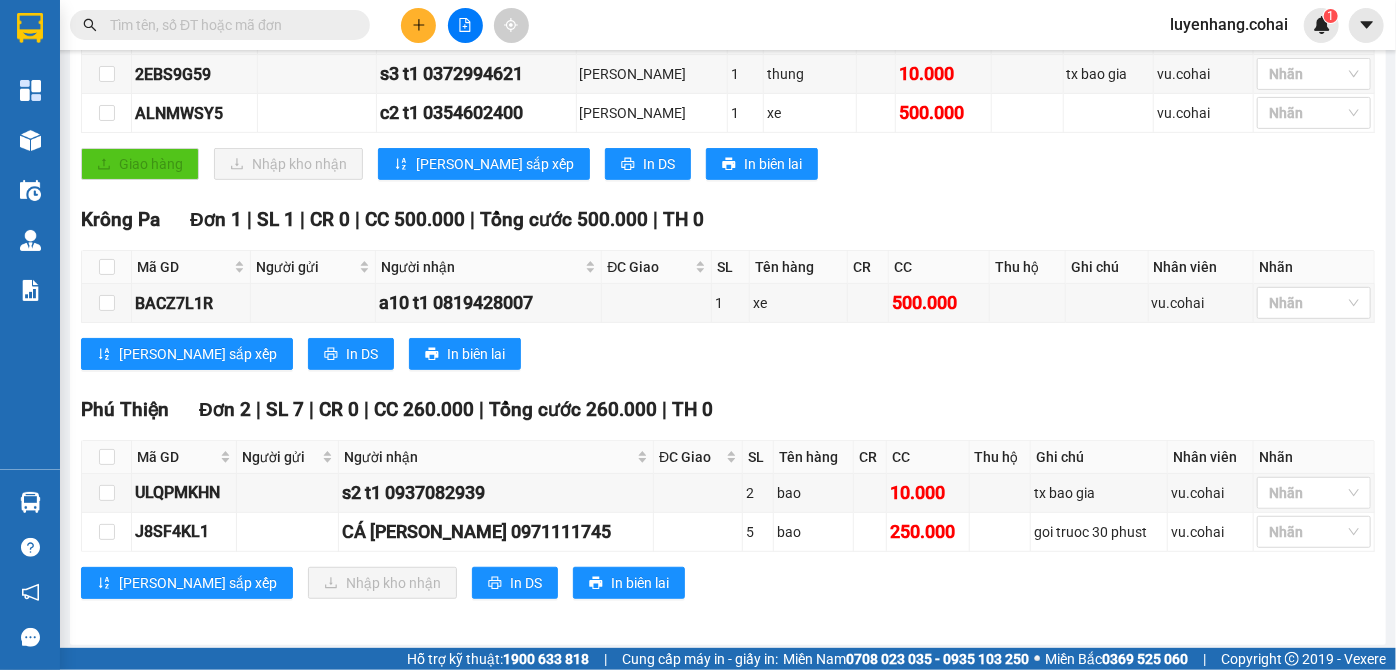 scroll, scrollTop: 396, scrollLeft: 0, axis: vertical 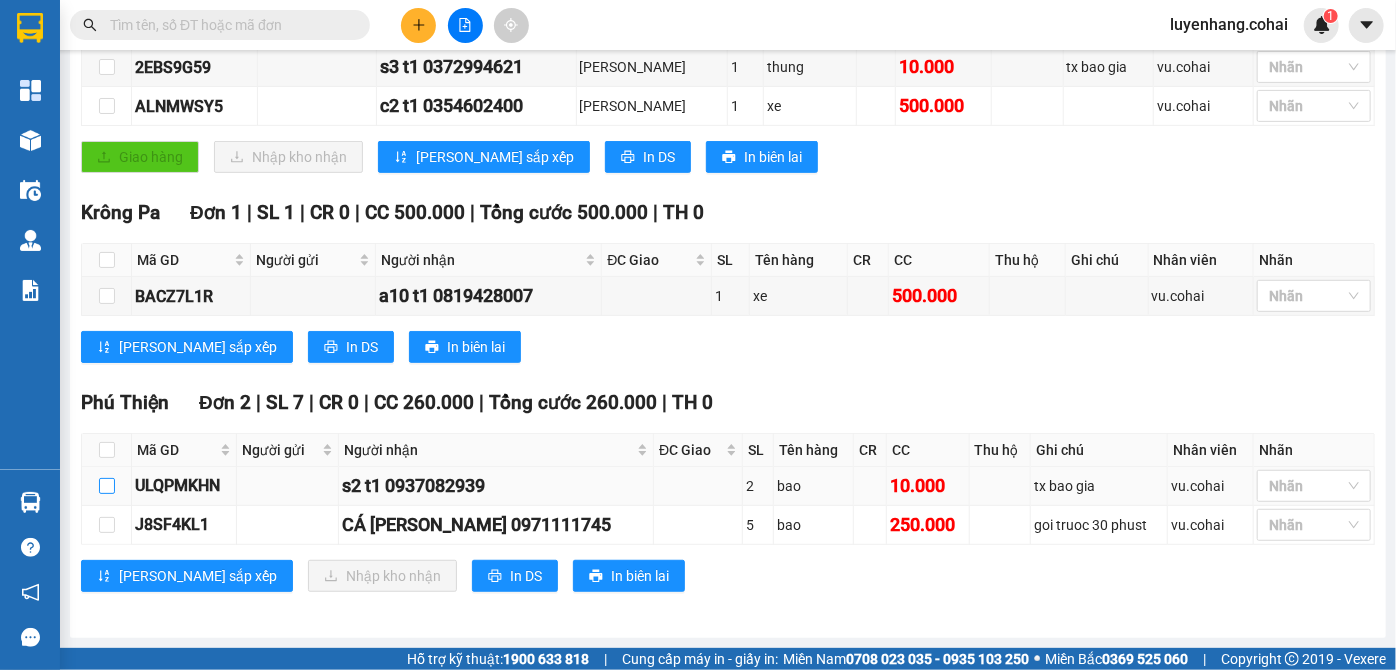 click at bounding box center [107, 486] 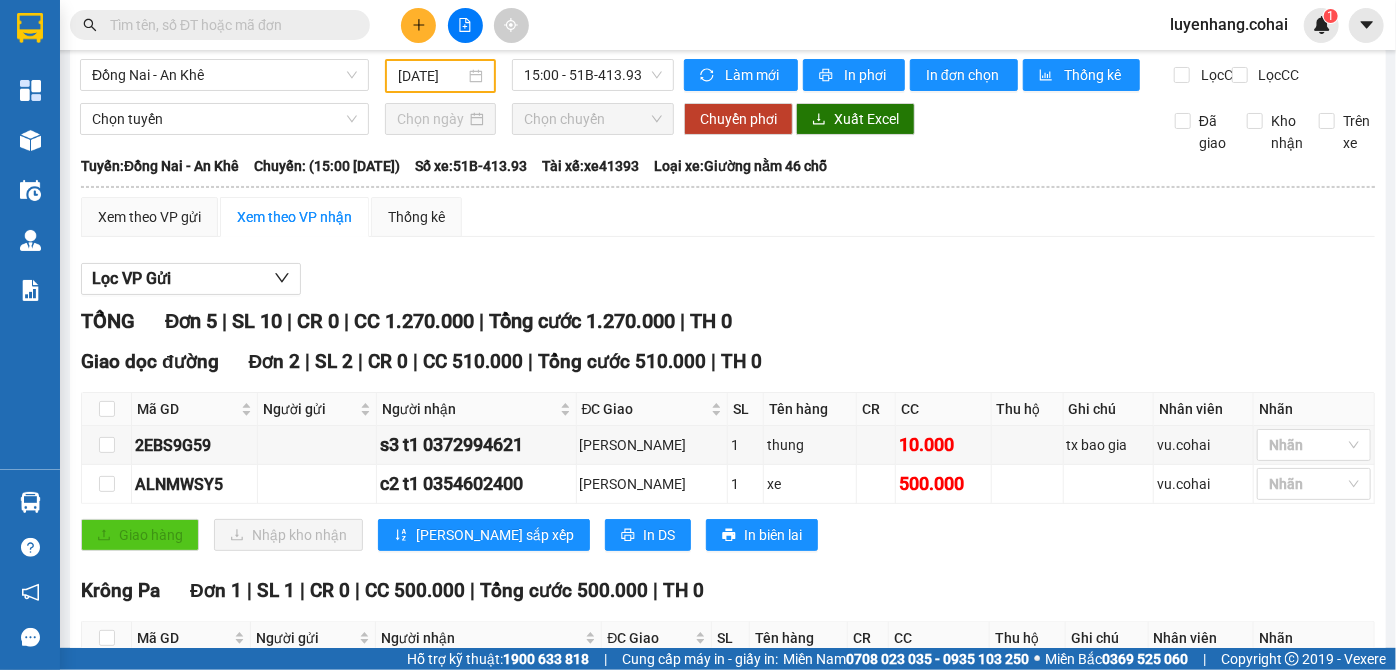 scroll, scrollTop: 0, scrollLeft: 0, axis: both 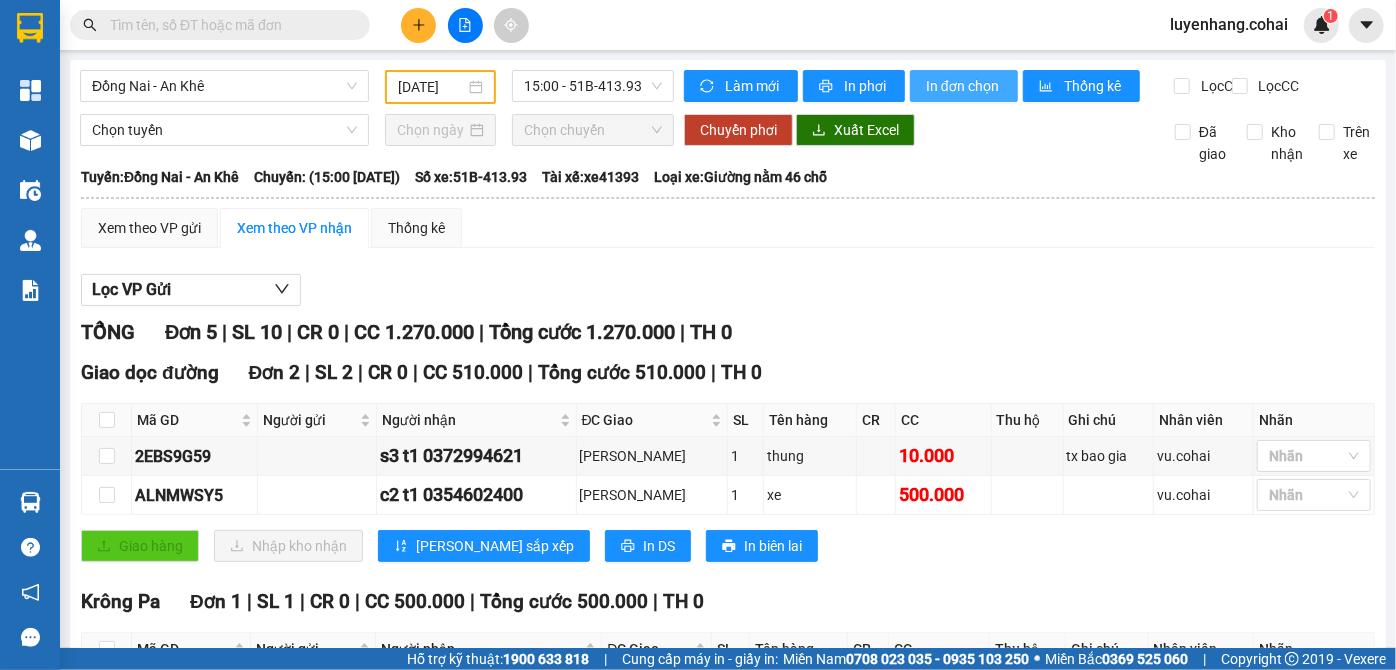 click on "In đơn chọn" at bounding box center [964, 86] 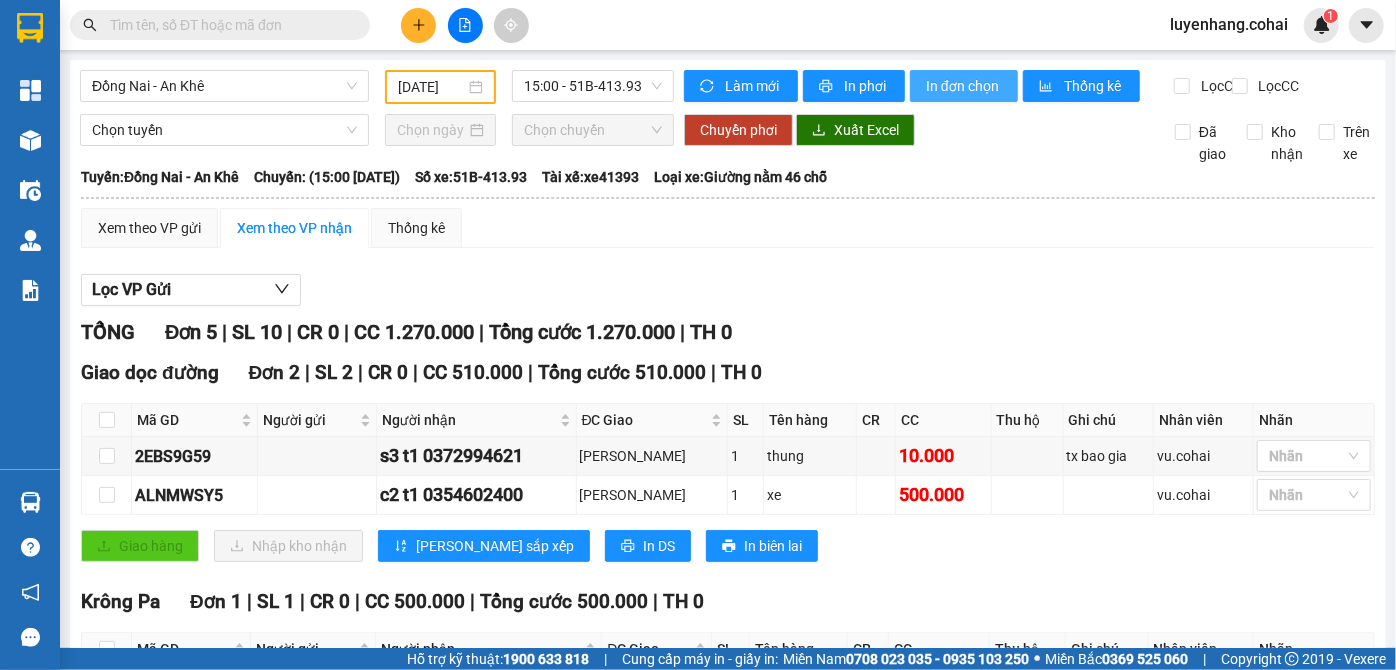 scroll, scrollTop: 0, scrollLeft: 0, axis: both 